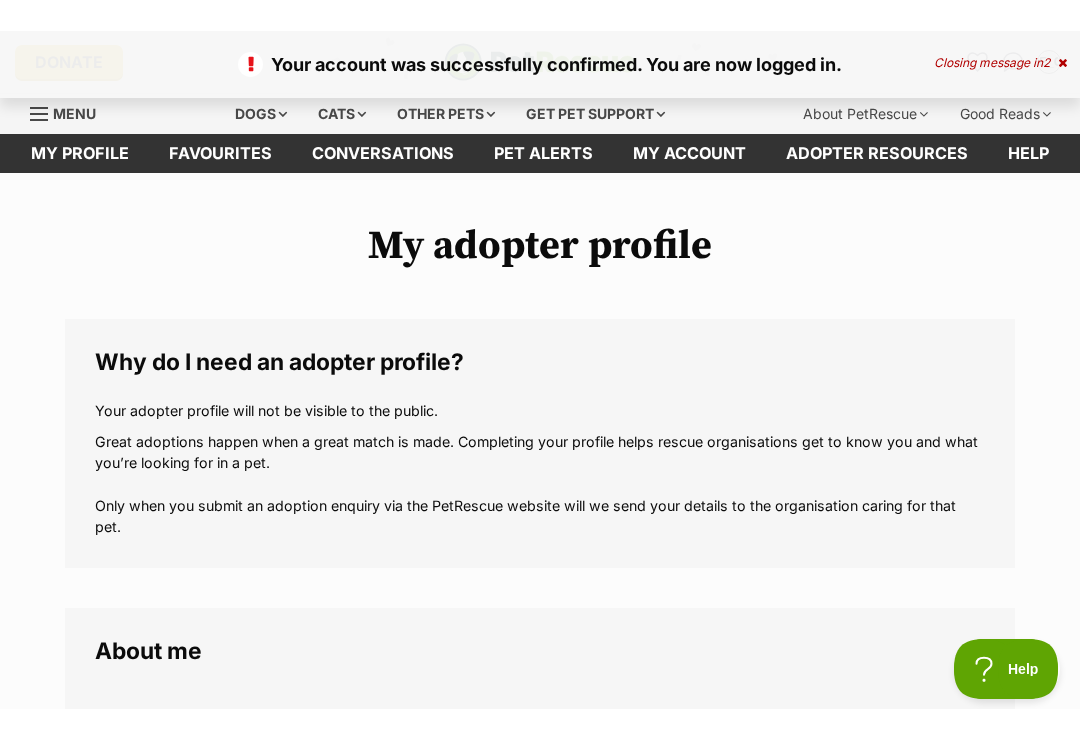 scroll, scrollTop: 326, scrollLeft: 0, axis: vertical 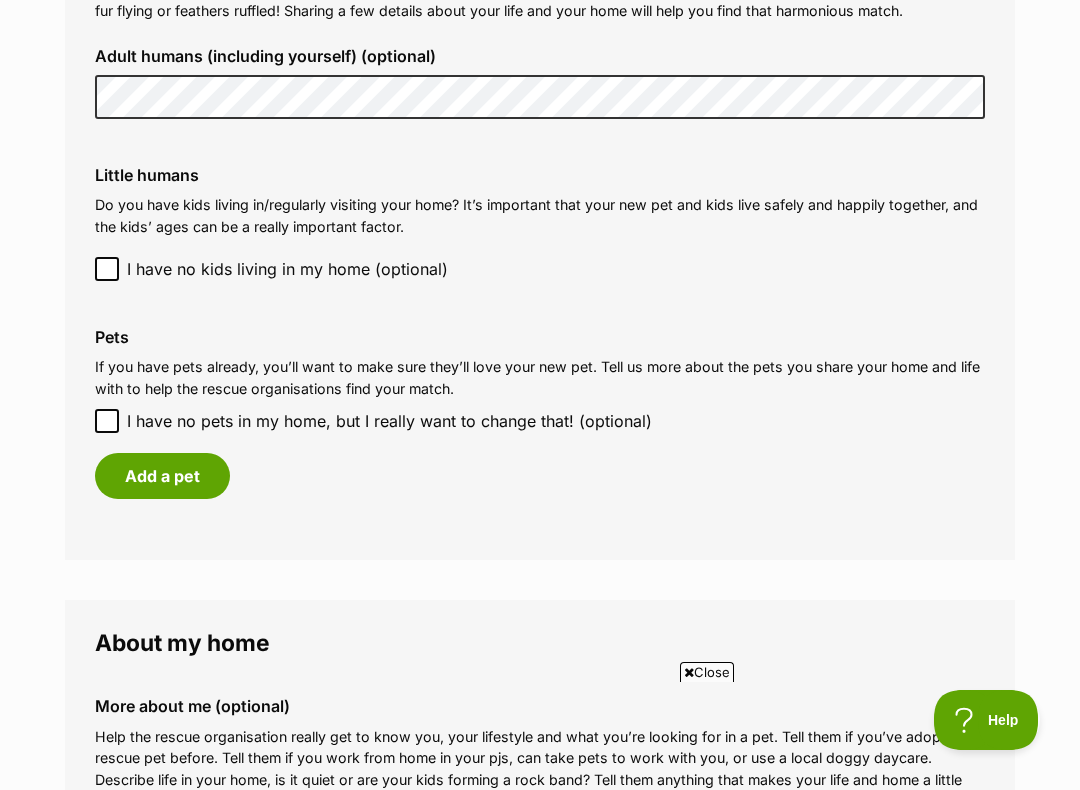 click on "I have no pets in my home, but I really want to change that! (optional)" at bounding box center [107, 421] 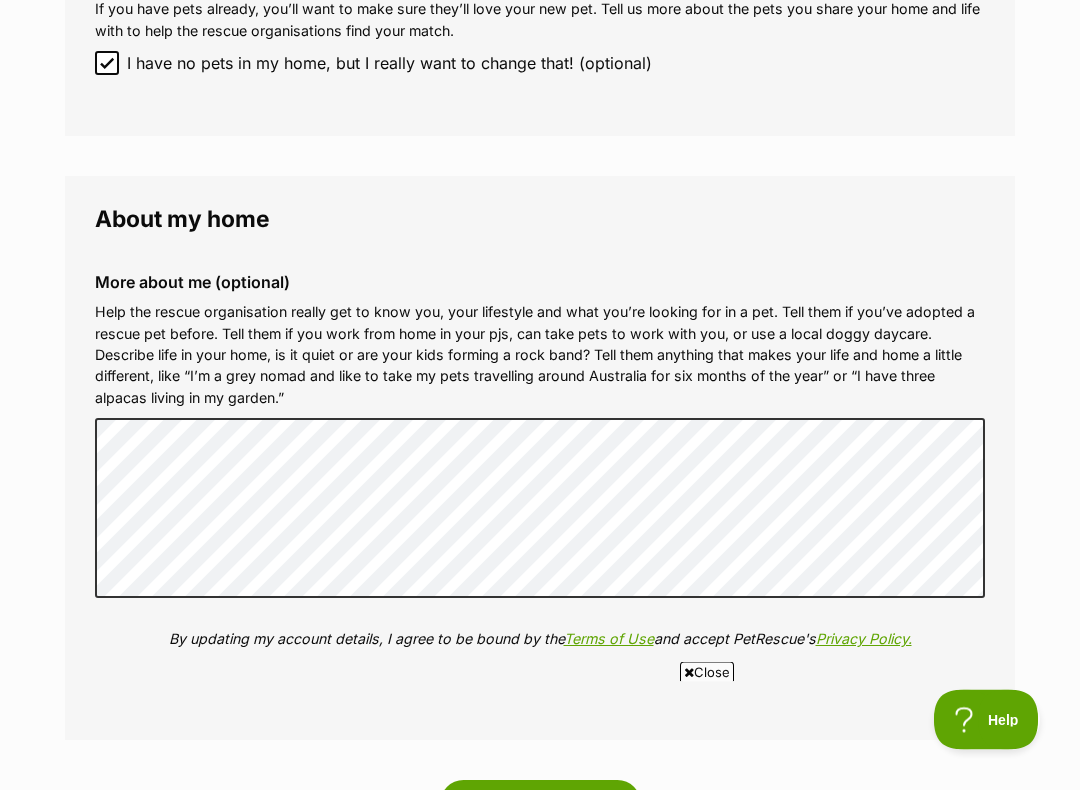 scroll, scrollTop: 1941, scrollLeft: 0, axis: vertical 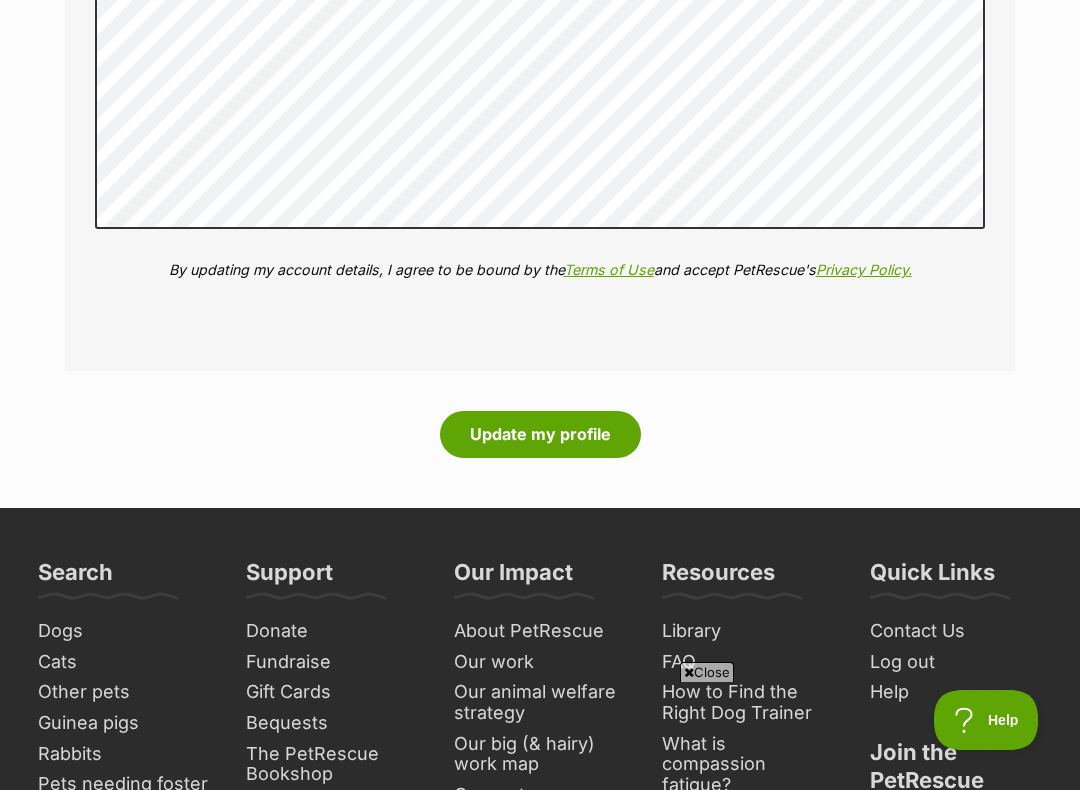 click on "Update my profile" at bounding box center [540, 434] 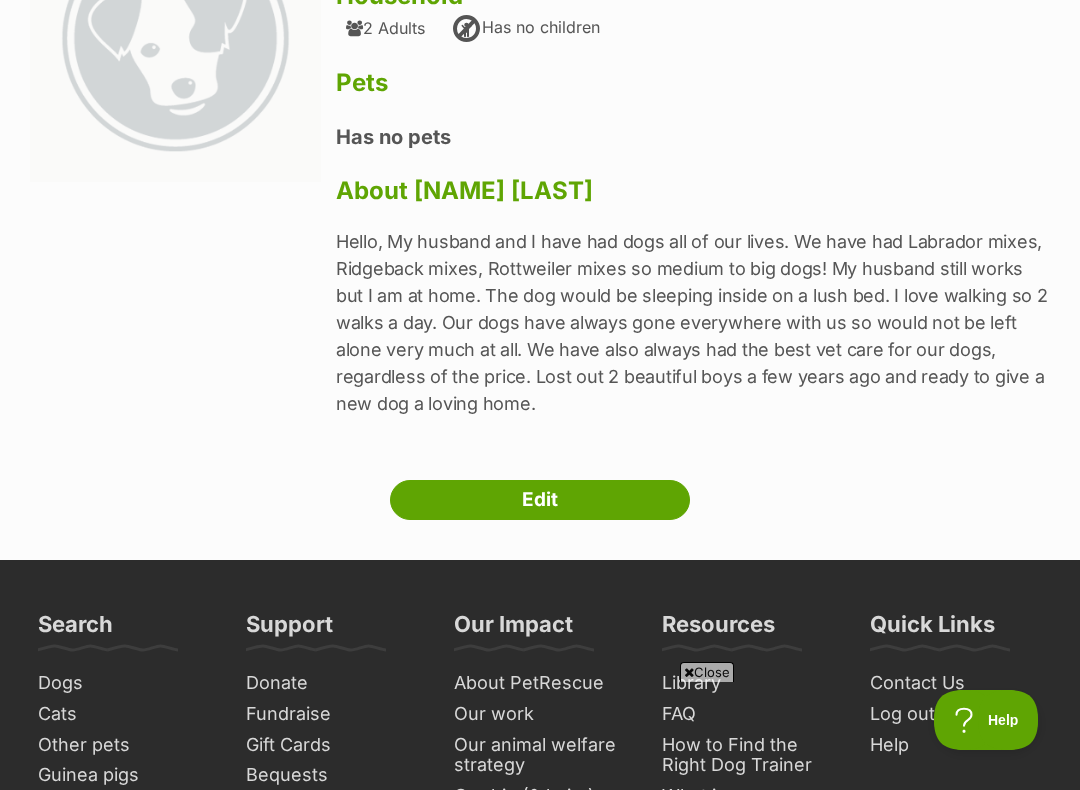 scroll, scrollTop: 290, scrollLeft: 0, axis: vertical 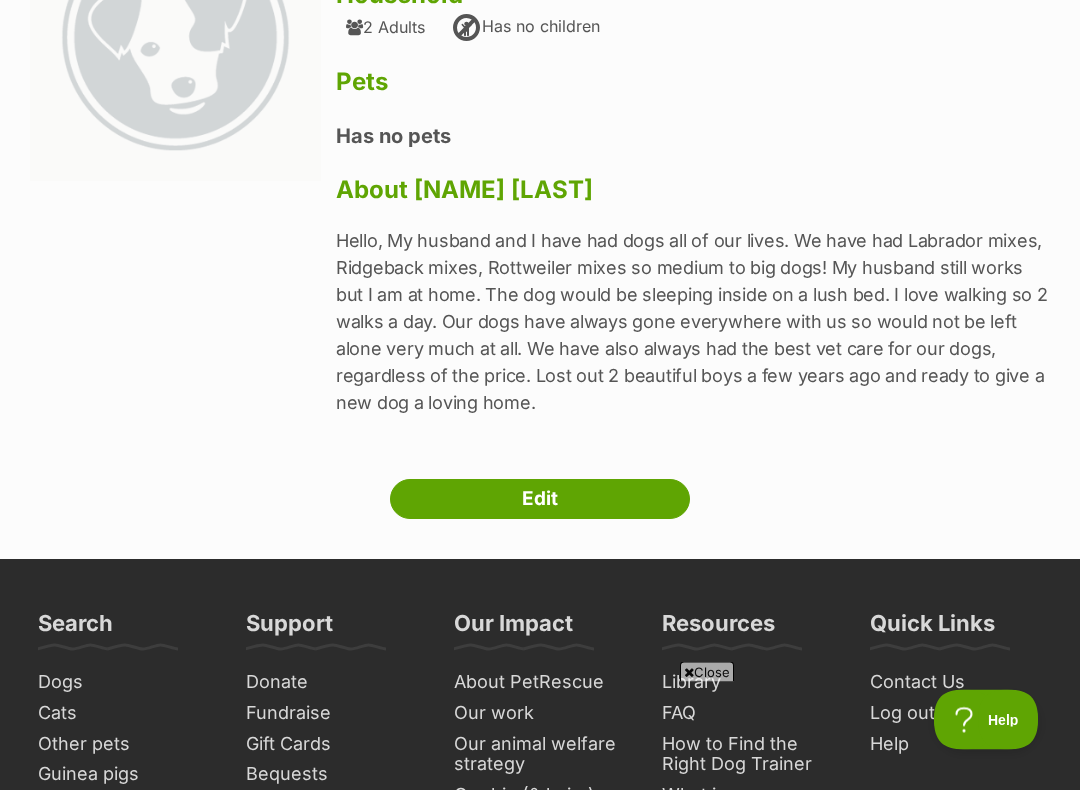 click on "Edit" at bounding box center (540, 500) 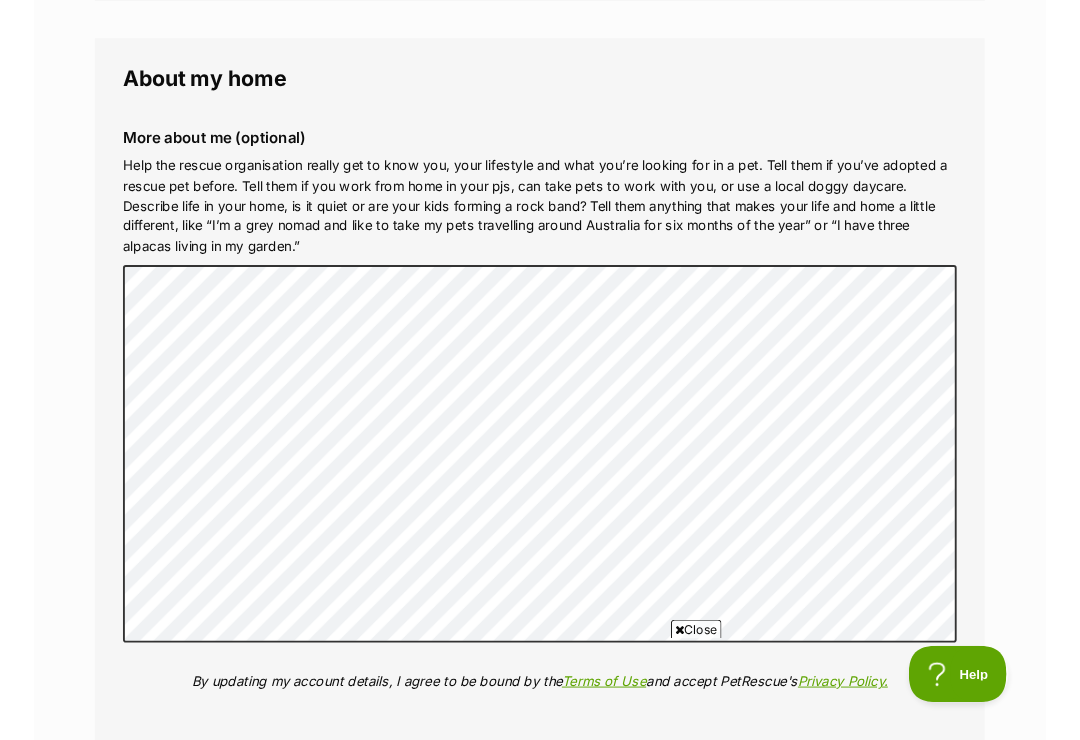 scroll, scrollTop: 2121, scrollLeft: 0, axis: vertical 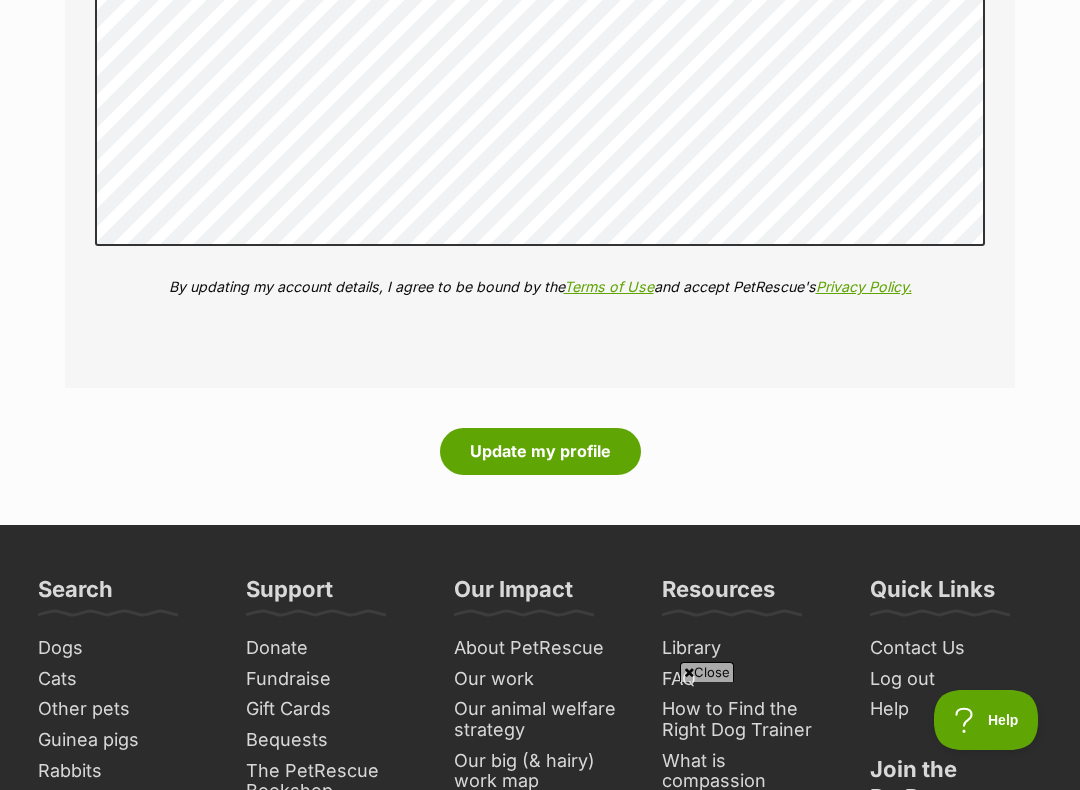 click on "Update my profile" at bounding box center (540, 451) 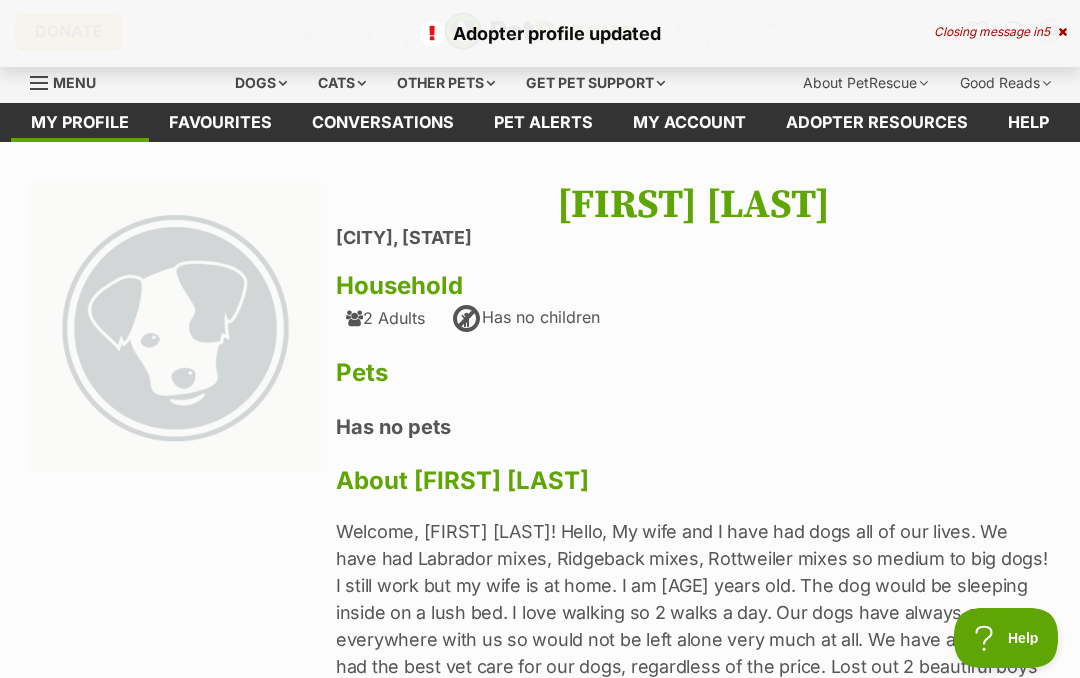 scroll, scrollTop: 0, scrollLeft: 0, axis: both 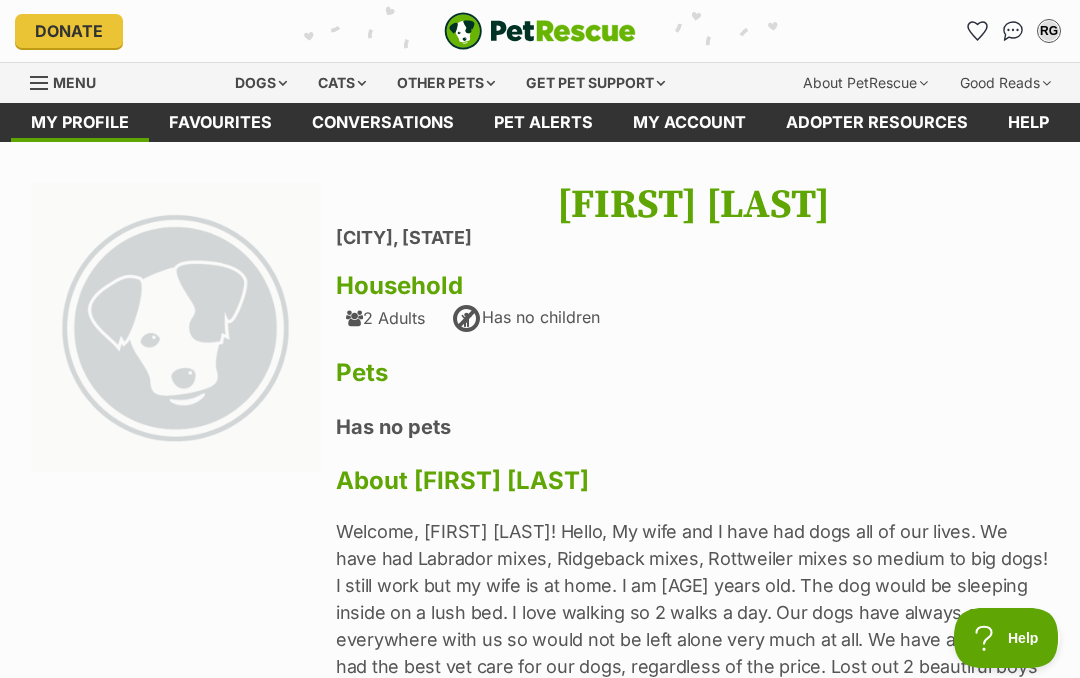 click on "Dogs" at bounding box center (261, 83) 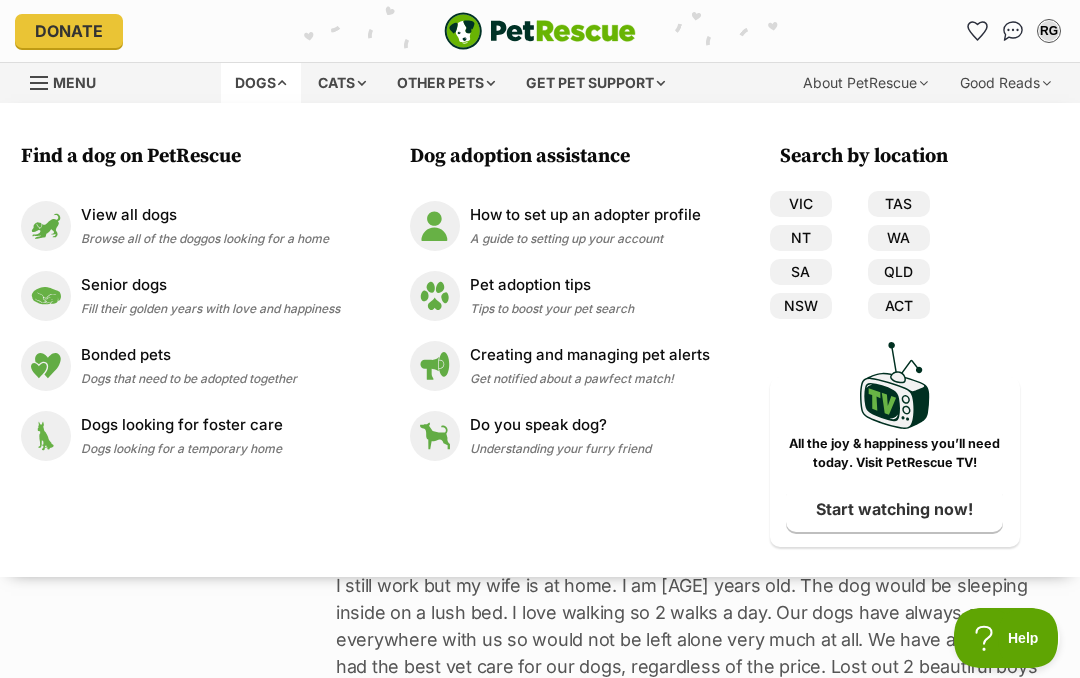 click on "View all dogs" at bounding box center (205, 215) 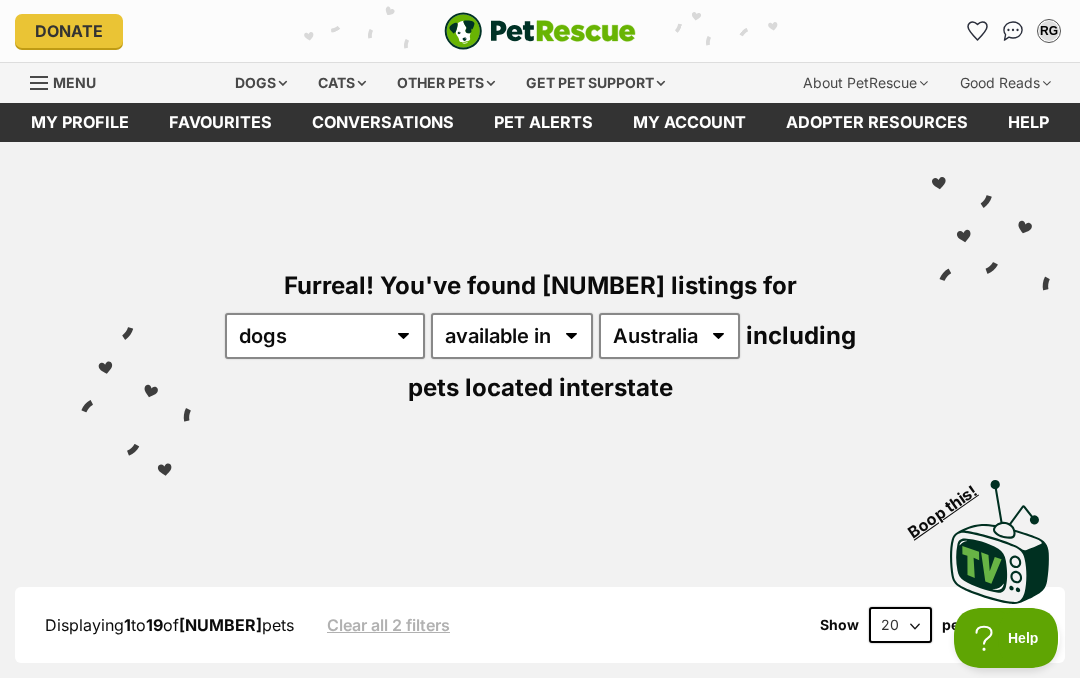scroll, scrollTop: 0, scrollLeft: 0, axis: both 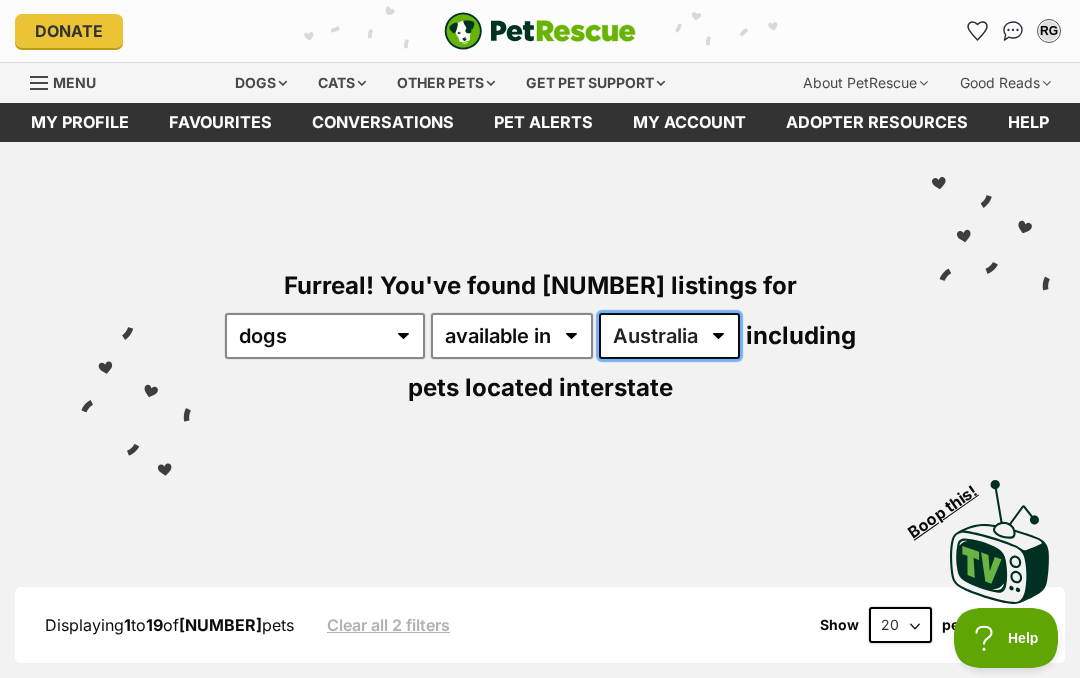 click on "Australia
ACT
NSW
NT
QLD
SA
TAS
VIC
WA" at bounding box center (669, 336) 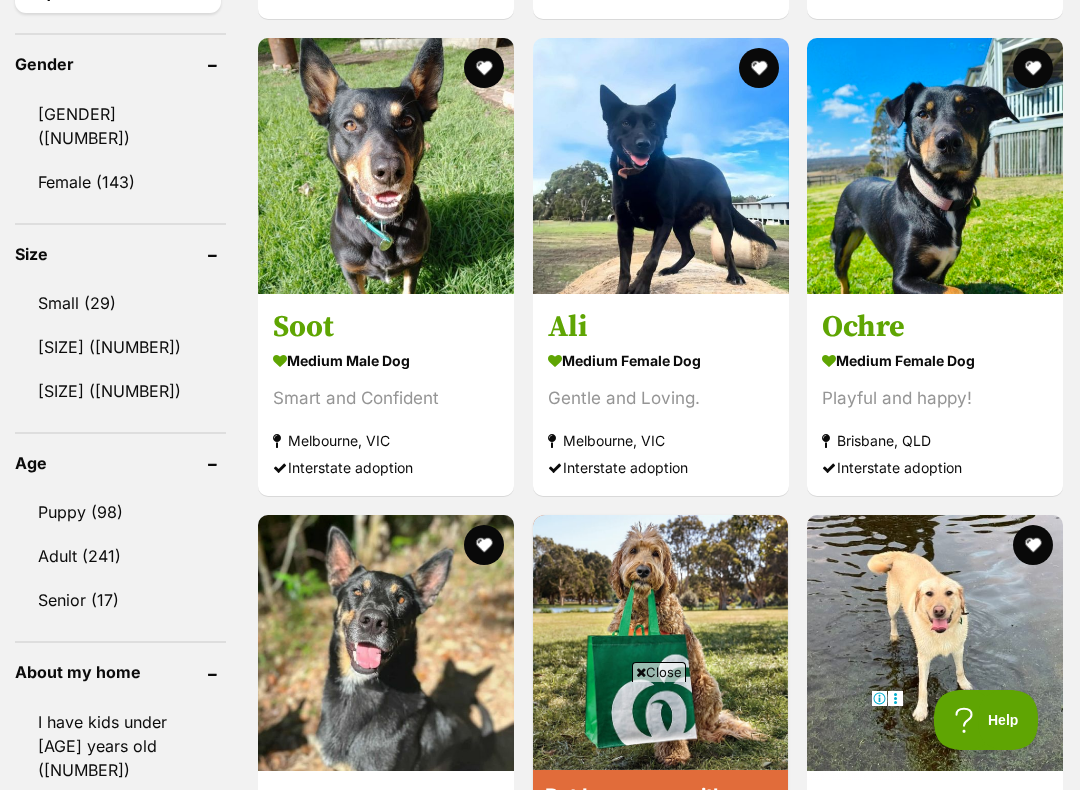 scroll, scrollTop: 1793, scrollLeft: 0, axis: vertical 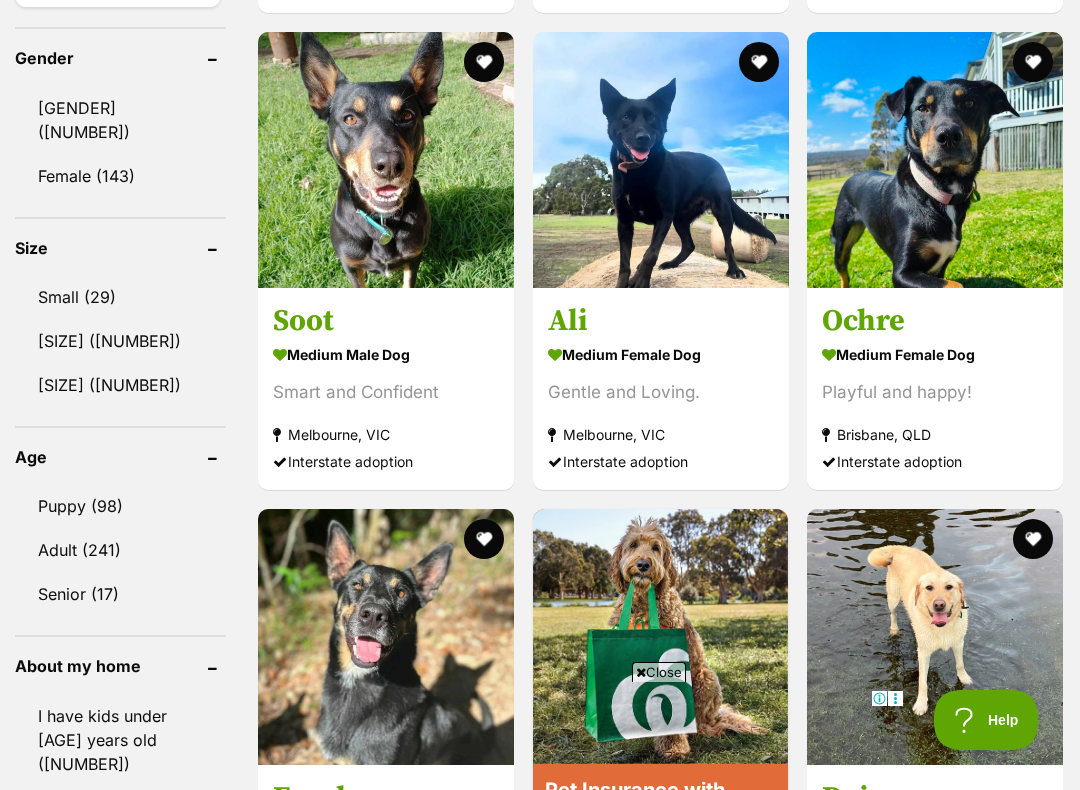 click on "[SIZE] ([NUMBER])" at bounding box center [120, 341] 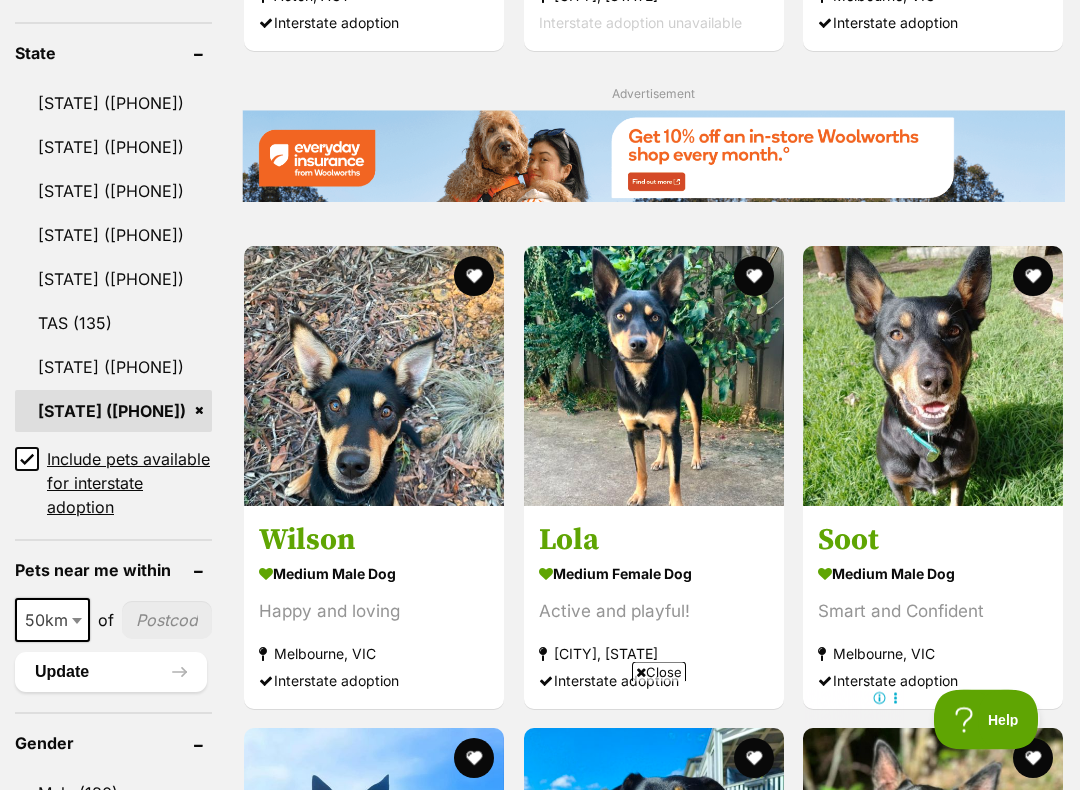 scroll, scrollTop: 1114, scrollLeft: 0, axis: vertical 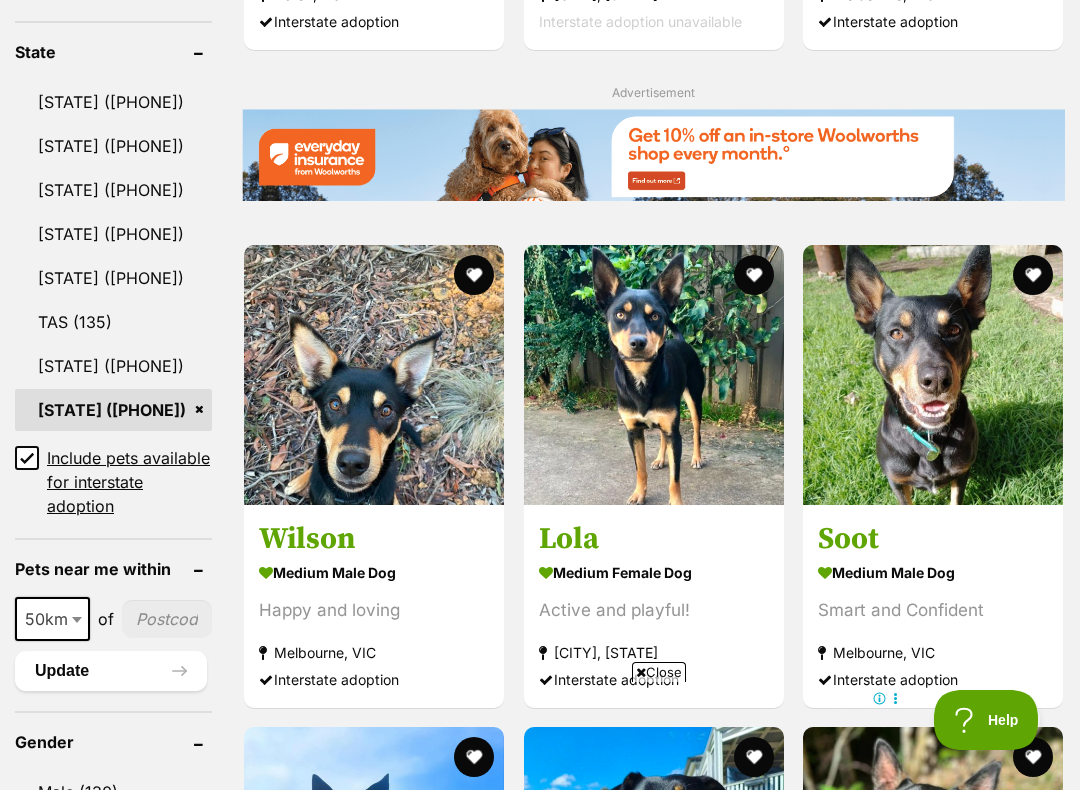 click on "Include pets available for interstate adoption" at bounding box center [27, 458] 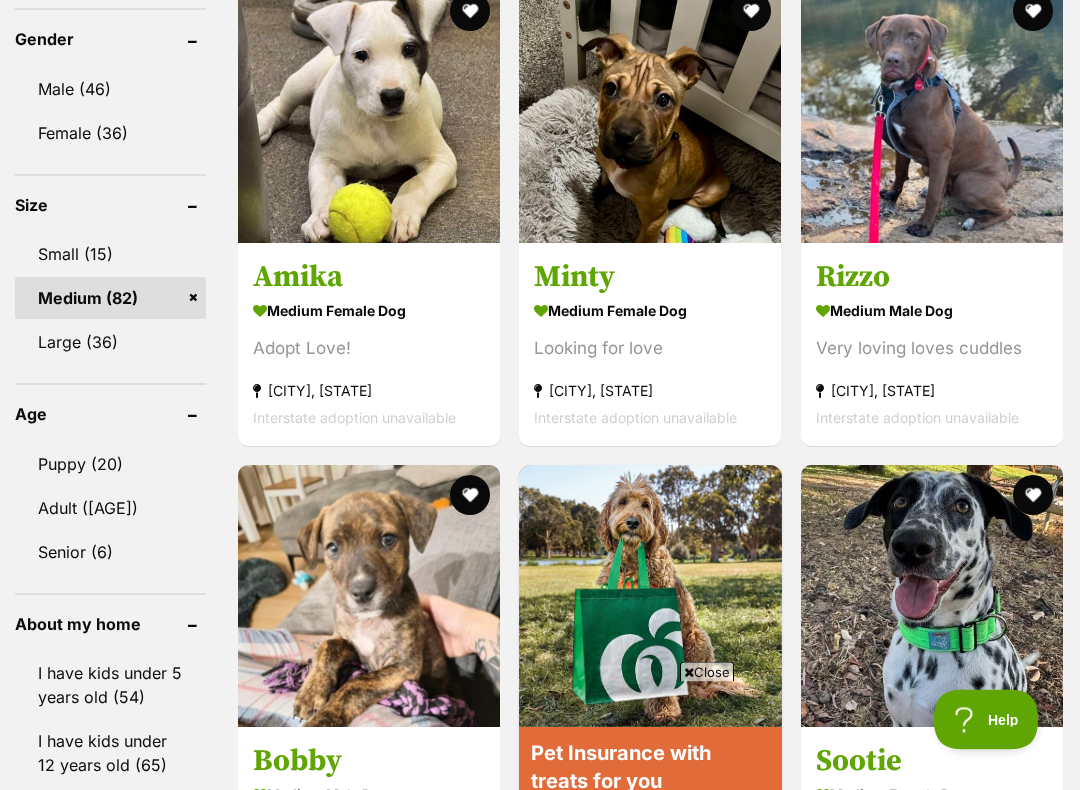 scroll, scrollTop: 1818, scrollLeft: 0, axis: vertical 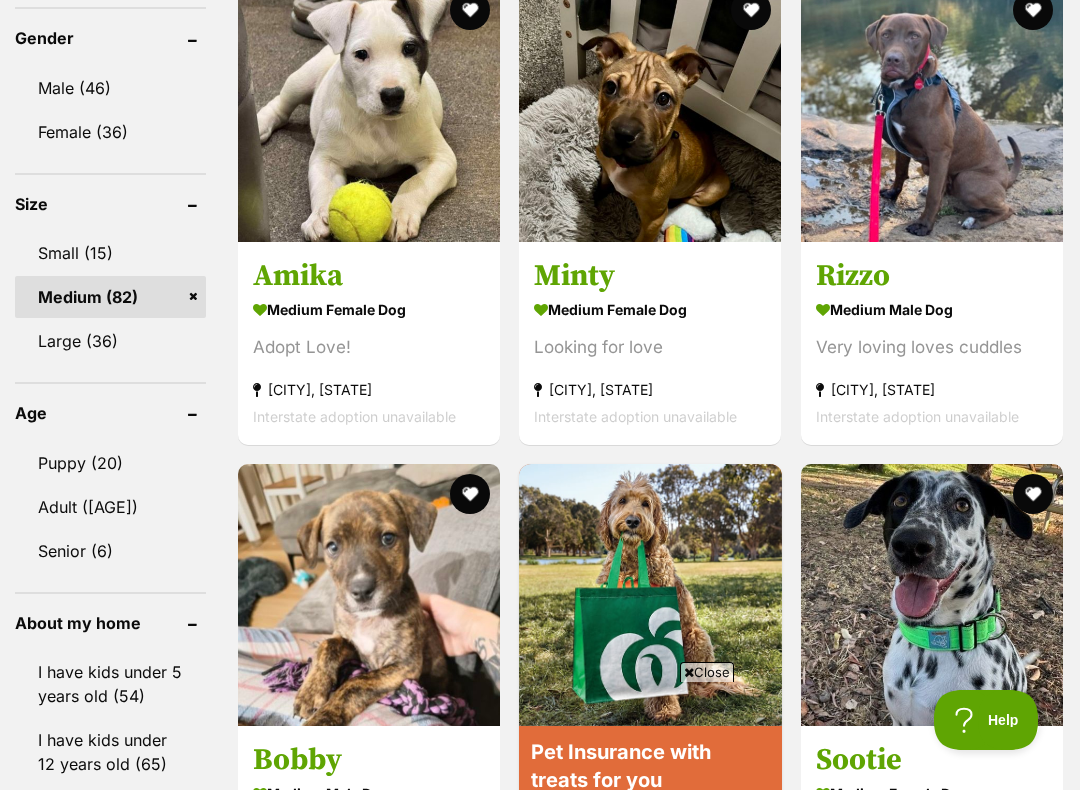 click on "[AGE] ([NUMBER])" at bounding box center [110, 507] 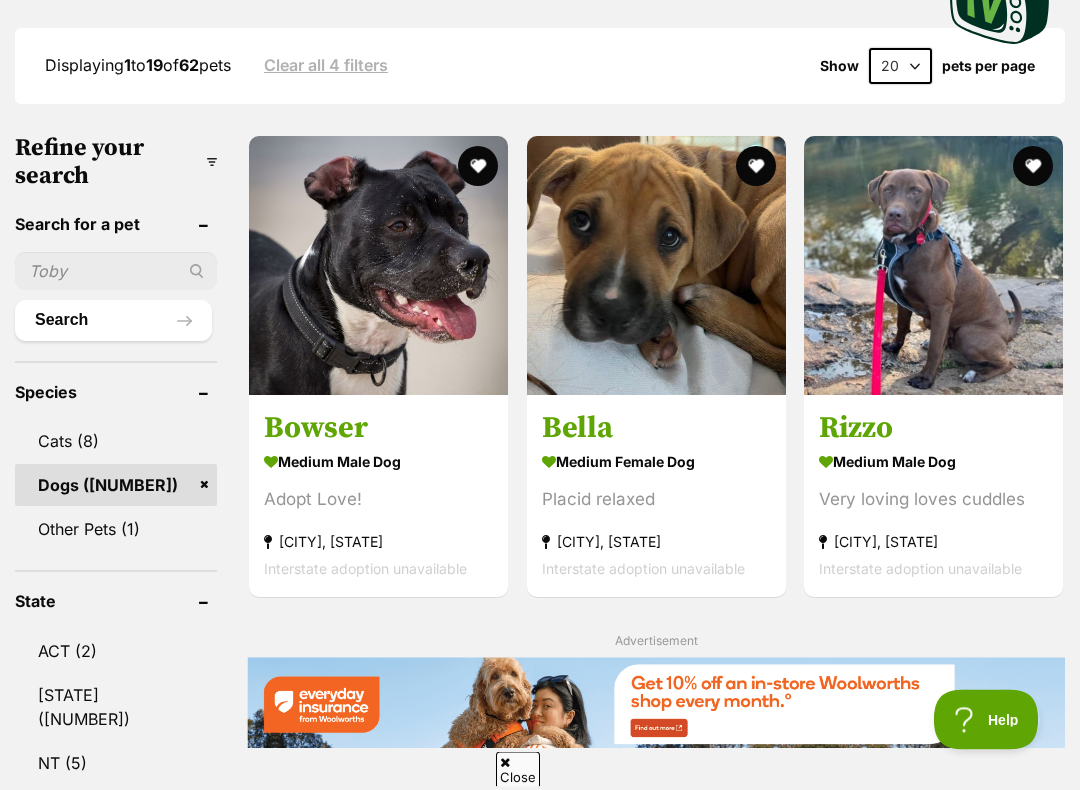 scroll, scrollTop: 572, scrollLeft: 0, axis: vertical 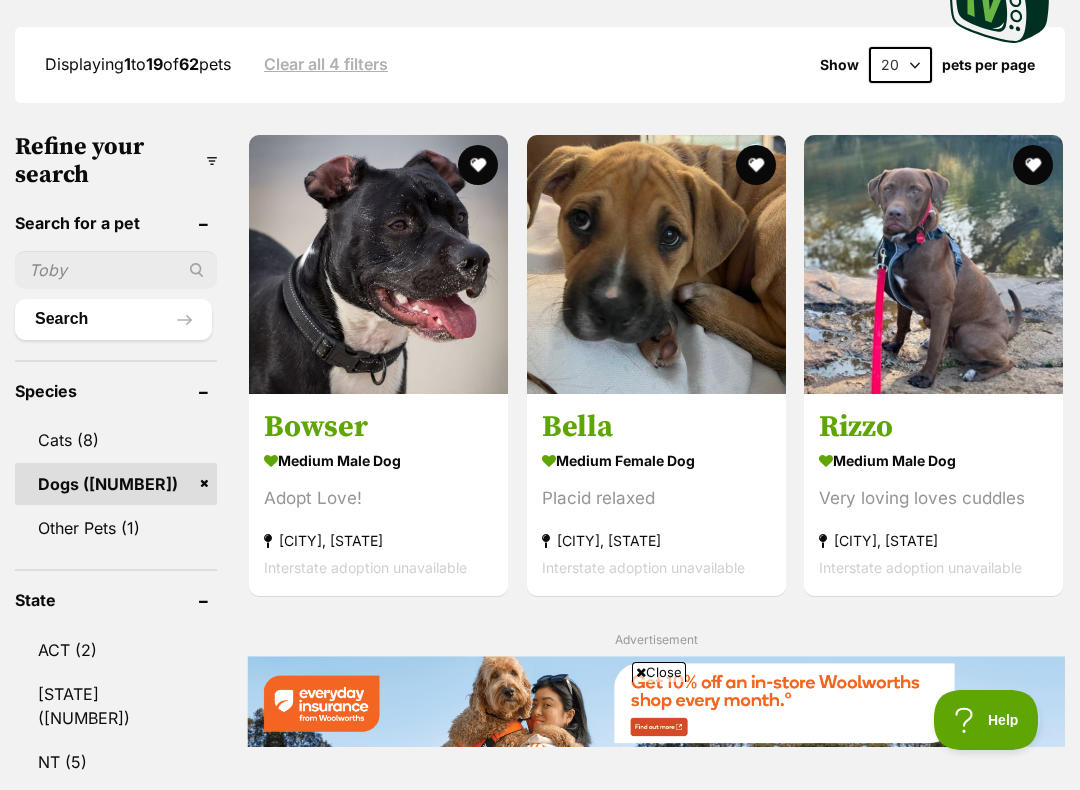 click at bounding box center (933, 264) 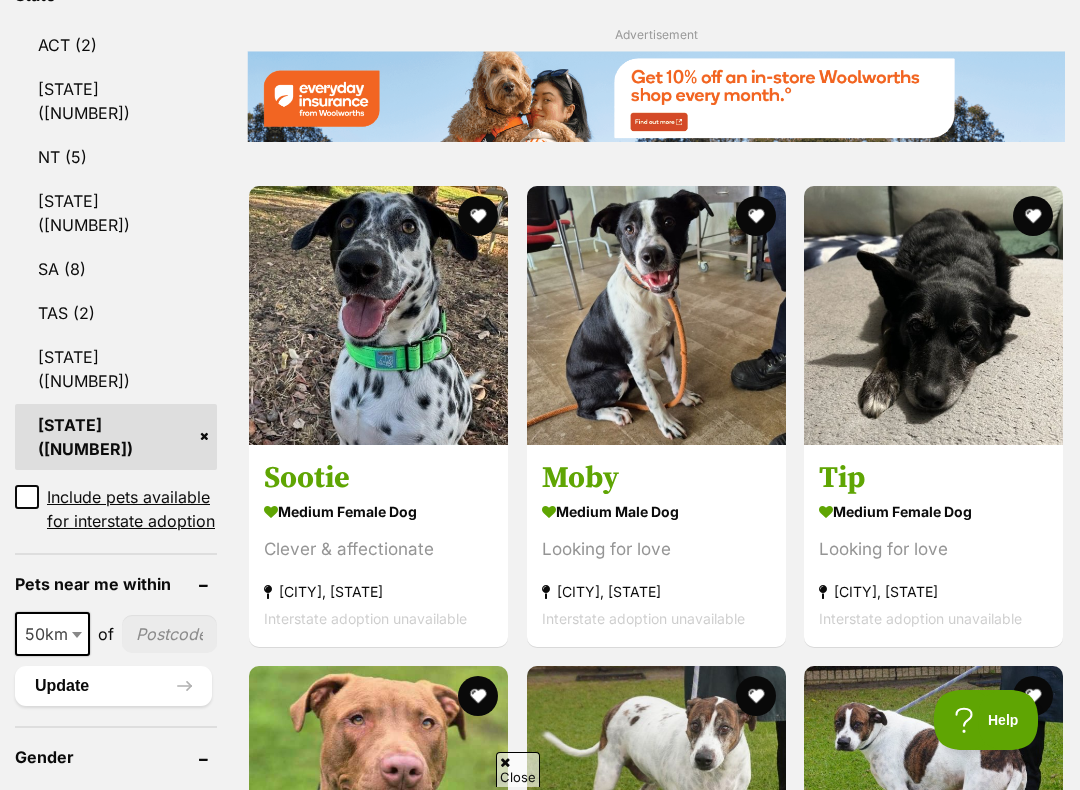 scroll, scrollTop: 1178, scrollLeft: 0, axis: vertical 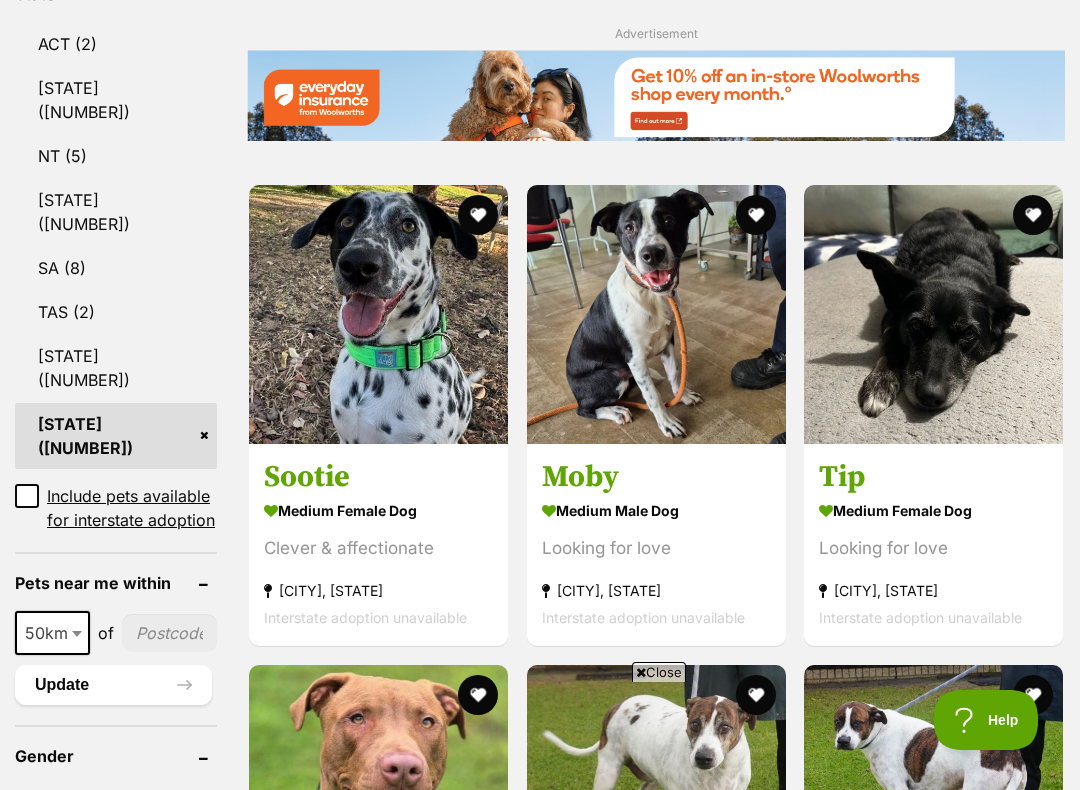 click at bounding box center [378, 314] 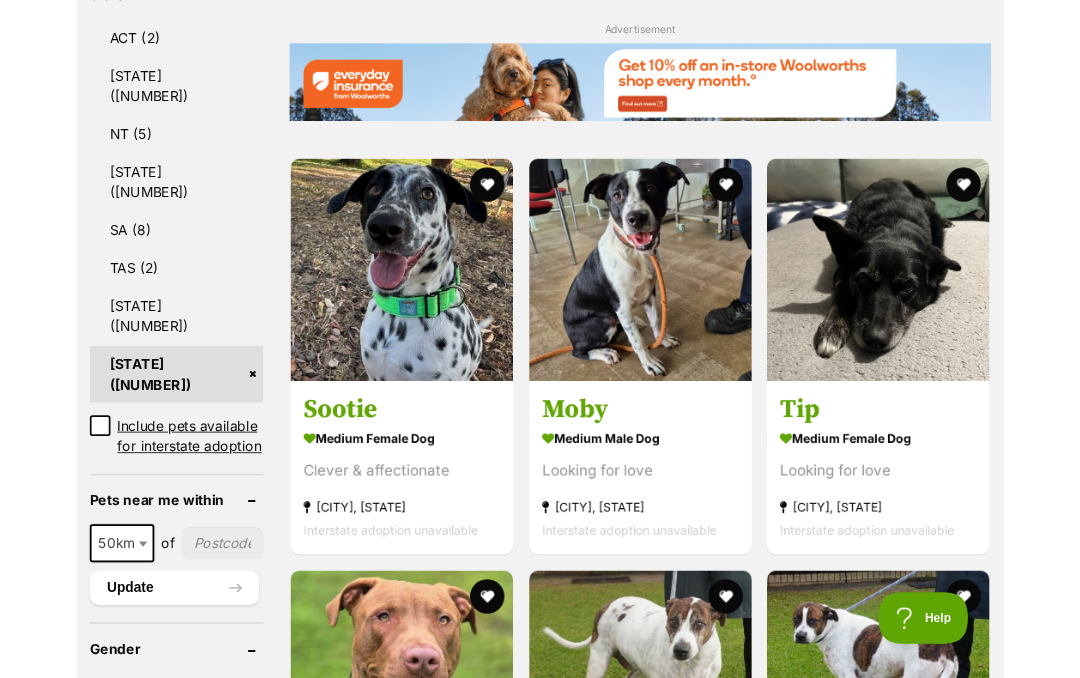 scroll, scrollTop: 0, scrollLeft: 0, axis: both 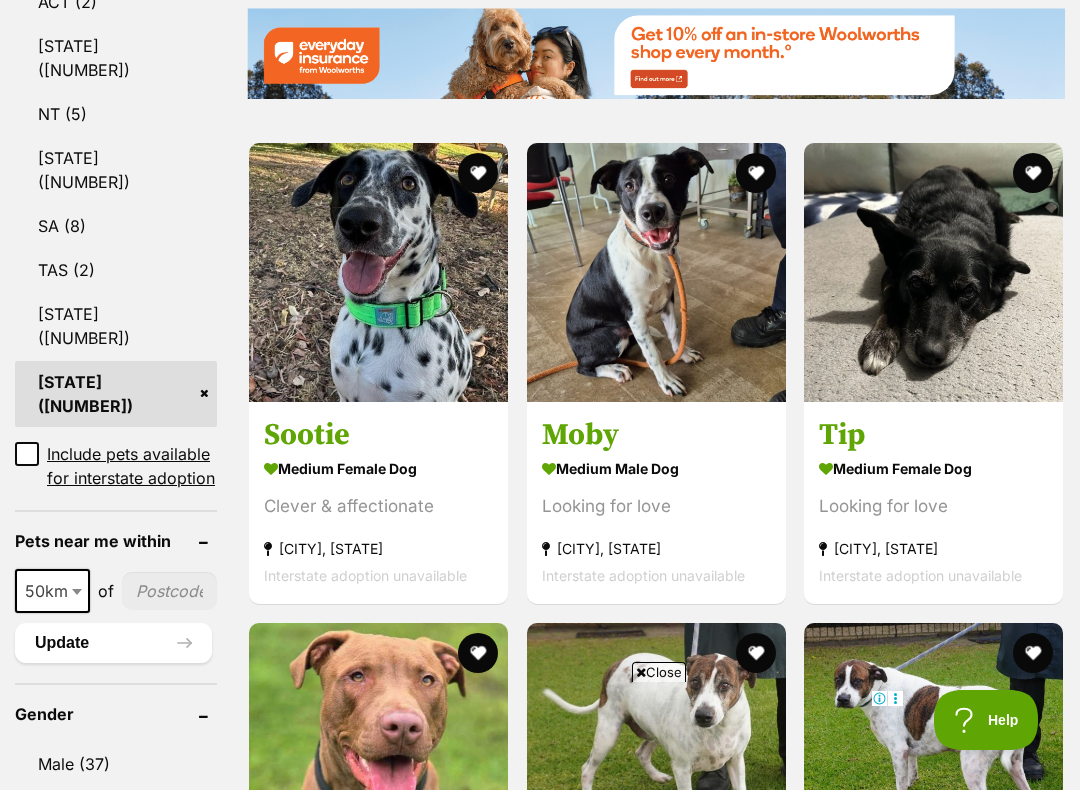 click at bounding box center [656, 272] 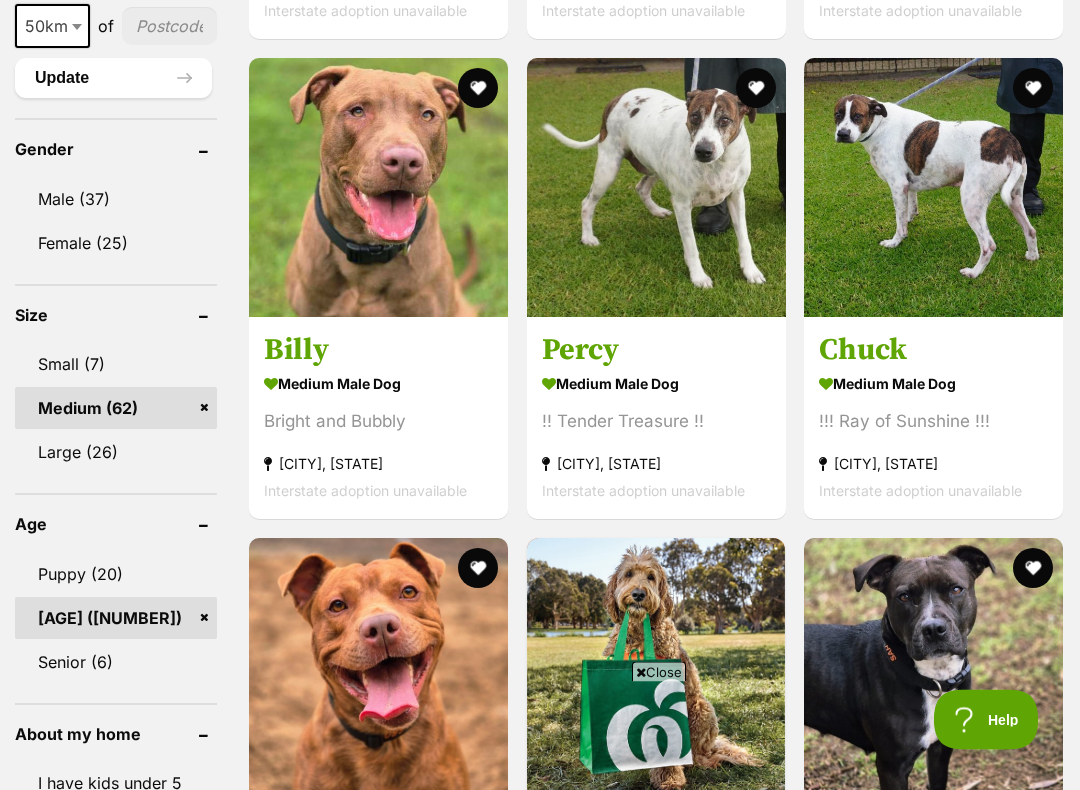 scroll, scrollTop: 1785, scrollLeft: 0, axis: vertical 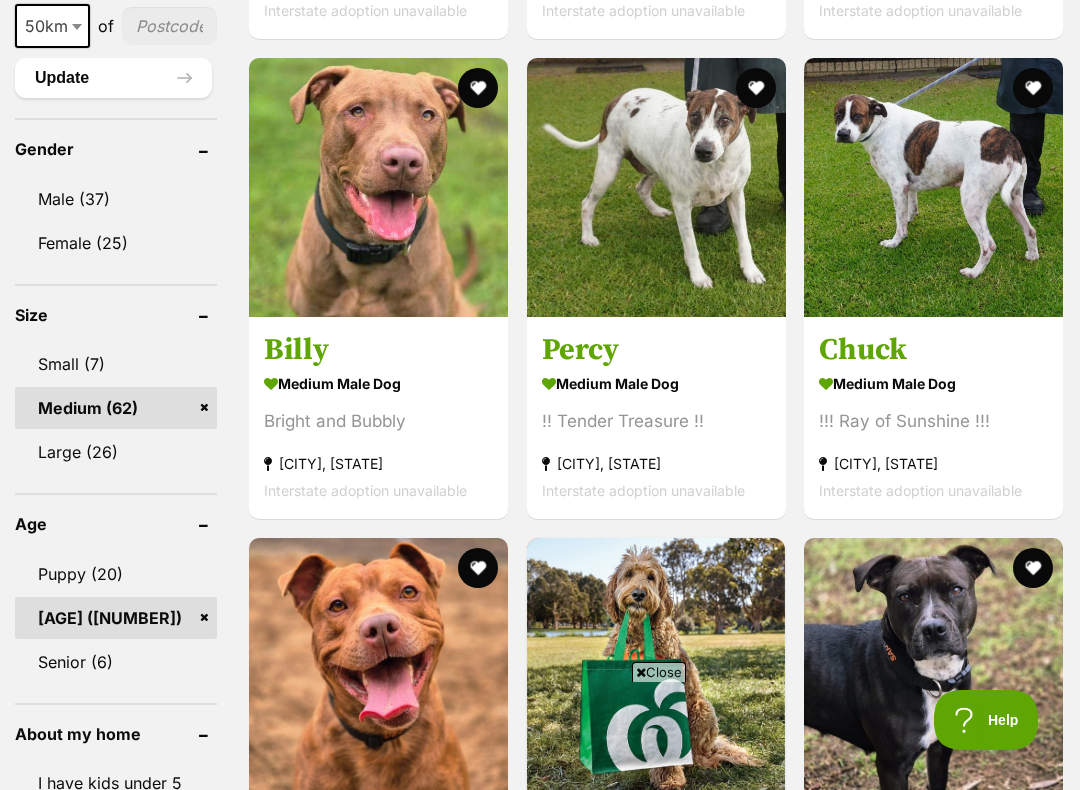 click at bounding box center (378, 187) 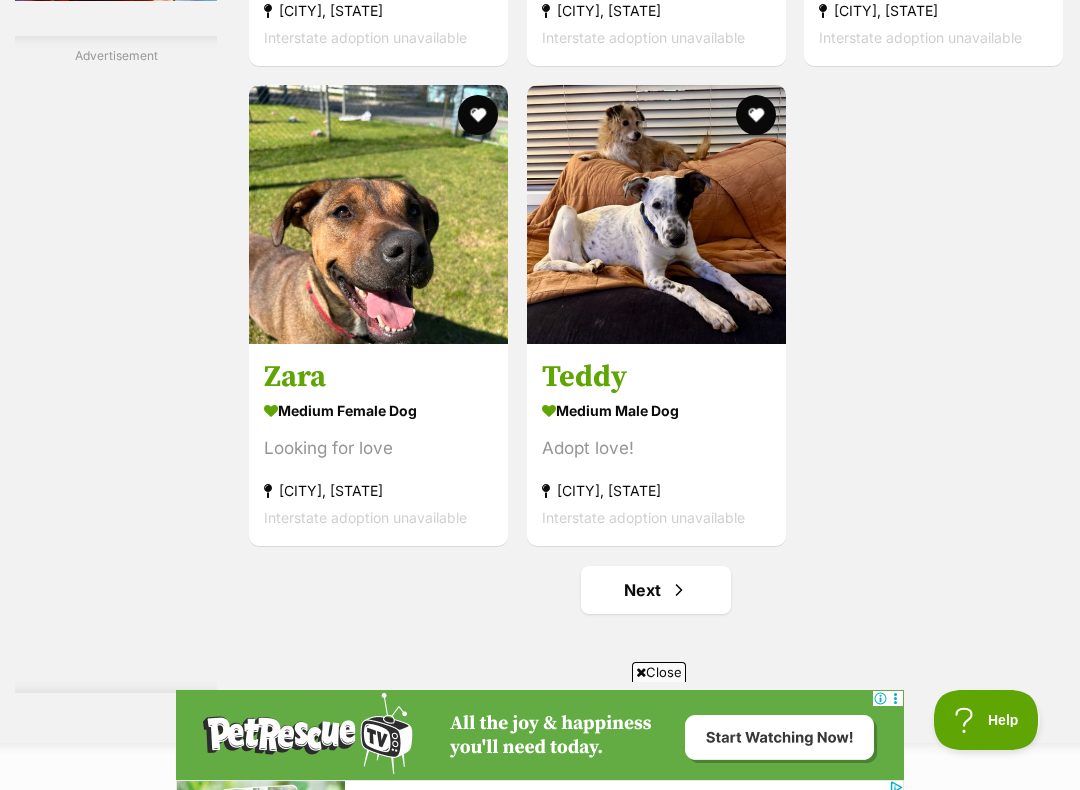 scroll, scrollTop: 0, scrollLeft: 0, axis: both 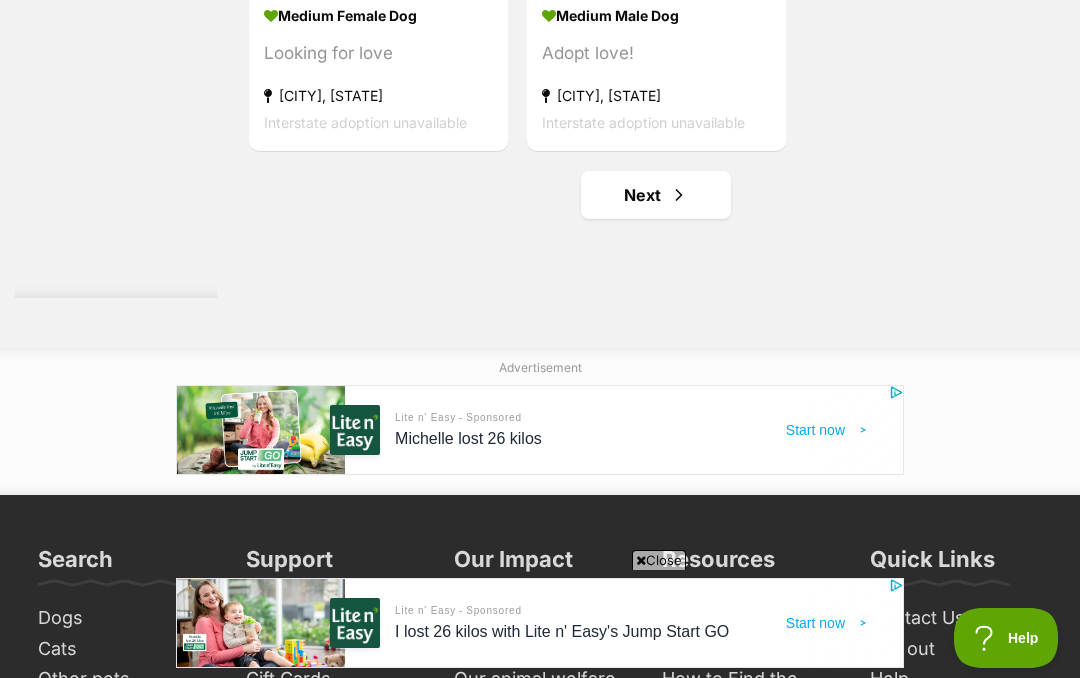 click on "Next" at bounding box center [656, 195] 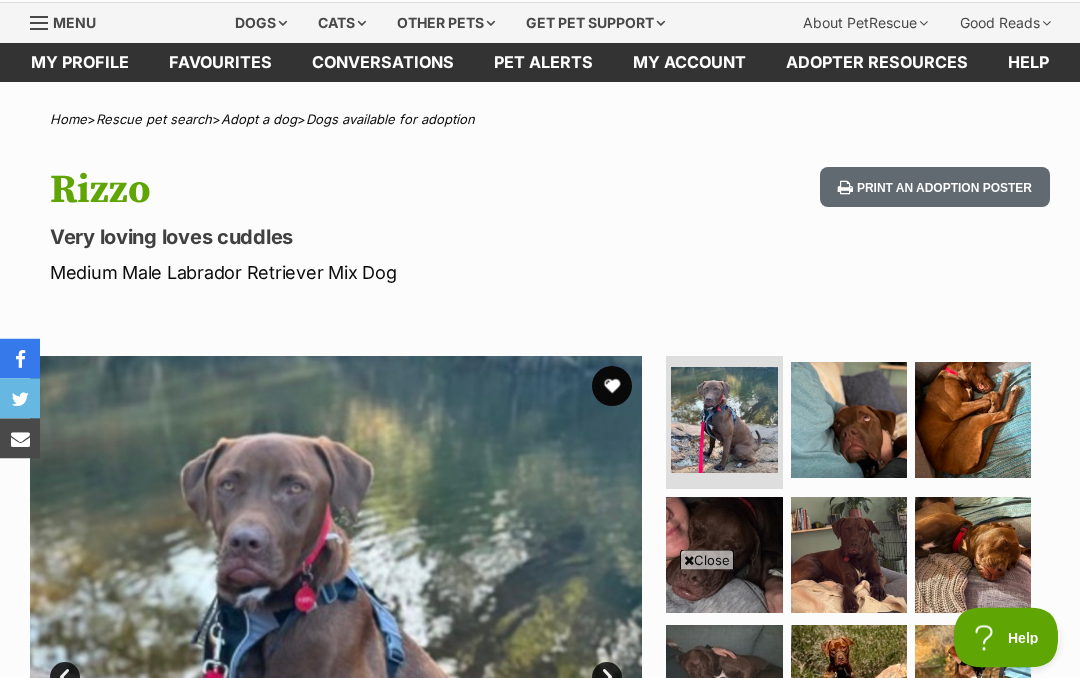 scroll, scrollTop: 0, scrollLeft: 0, axis: both 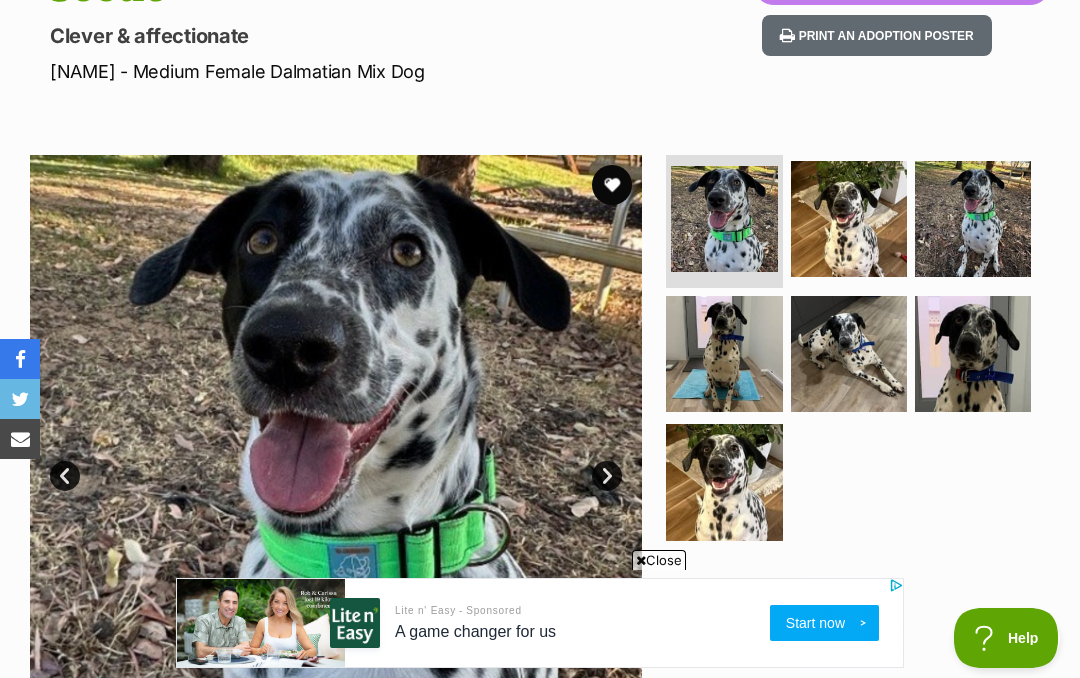 click at bounding box center [849, 354] 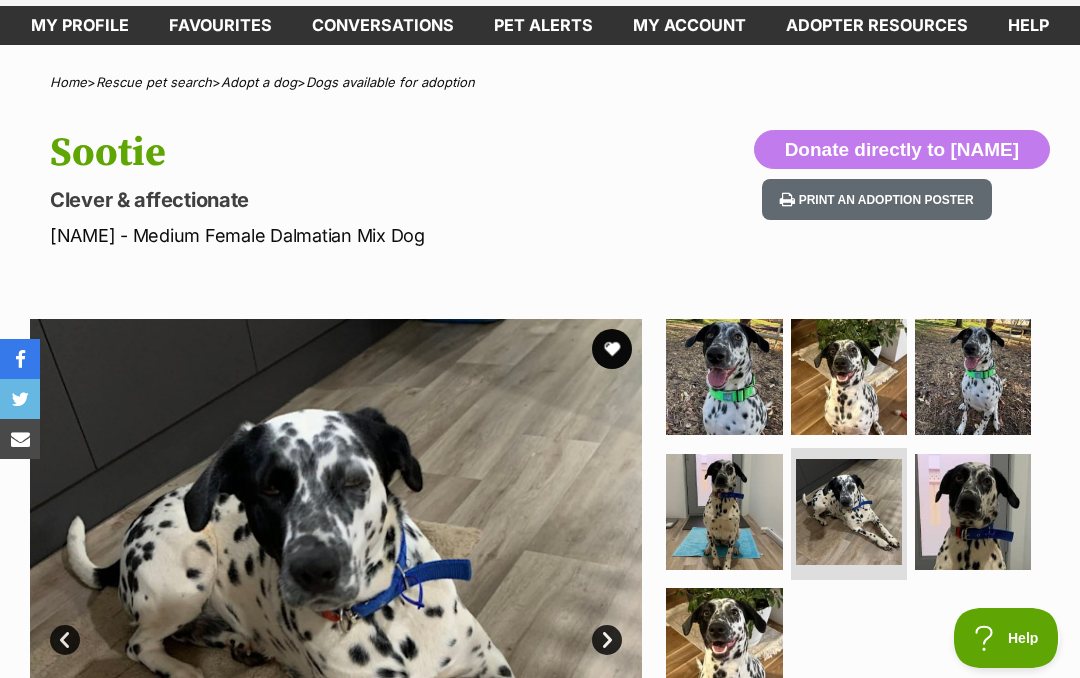 scroll, scrollTop: 0, scrollLeft: 0, axis: both 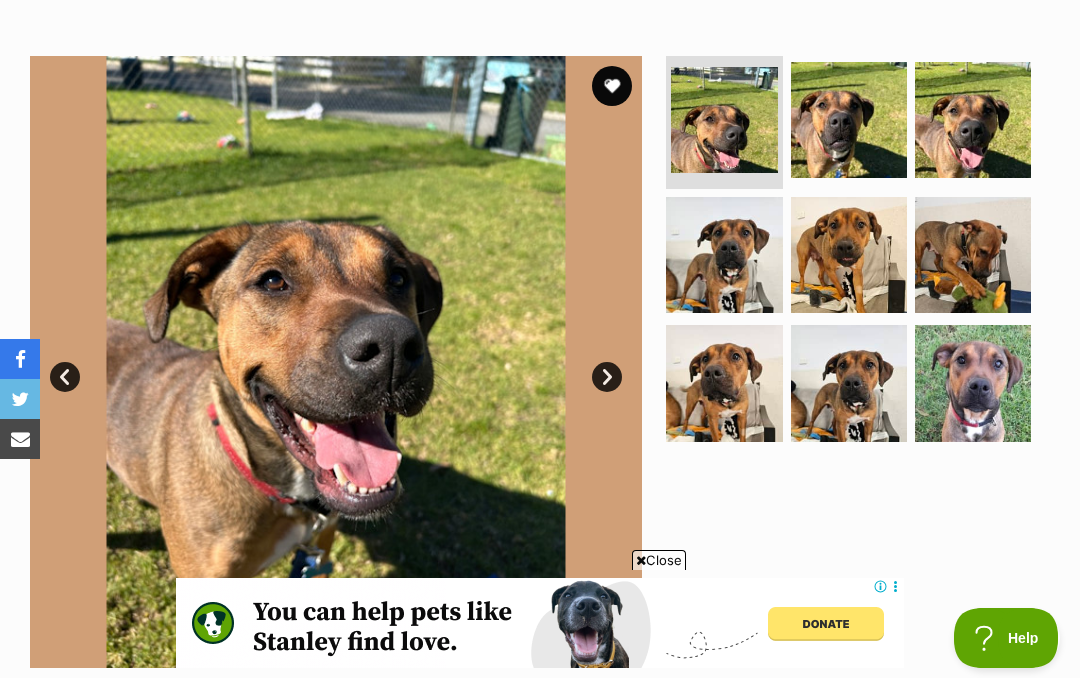 click at bounding box center [849, 255] 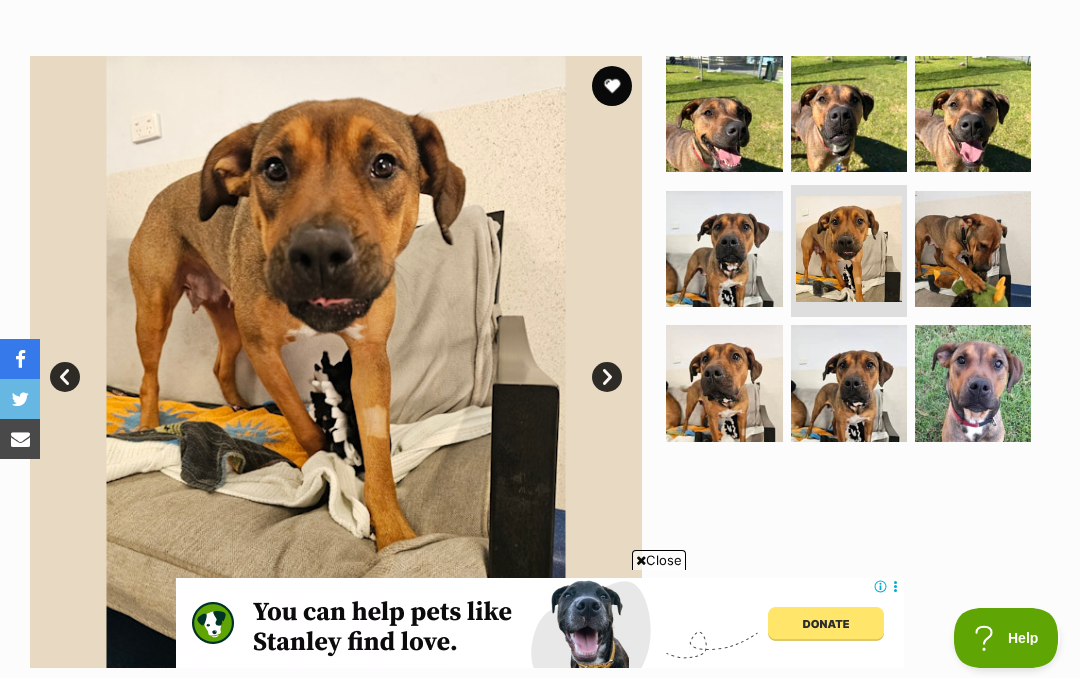click at bounding box center (973, 383) 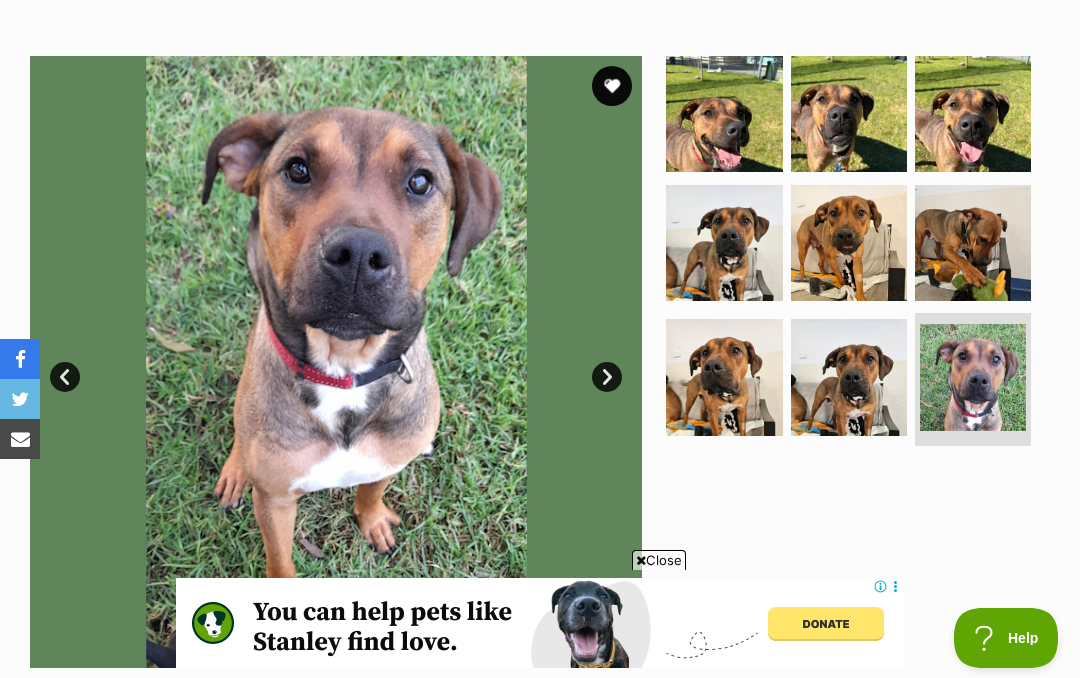 scroll, scrollTop: 0, scrollLeft: 0, axis: both 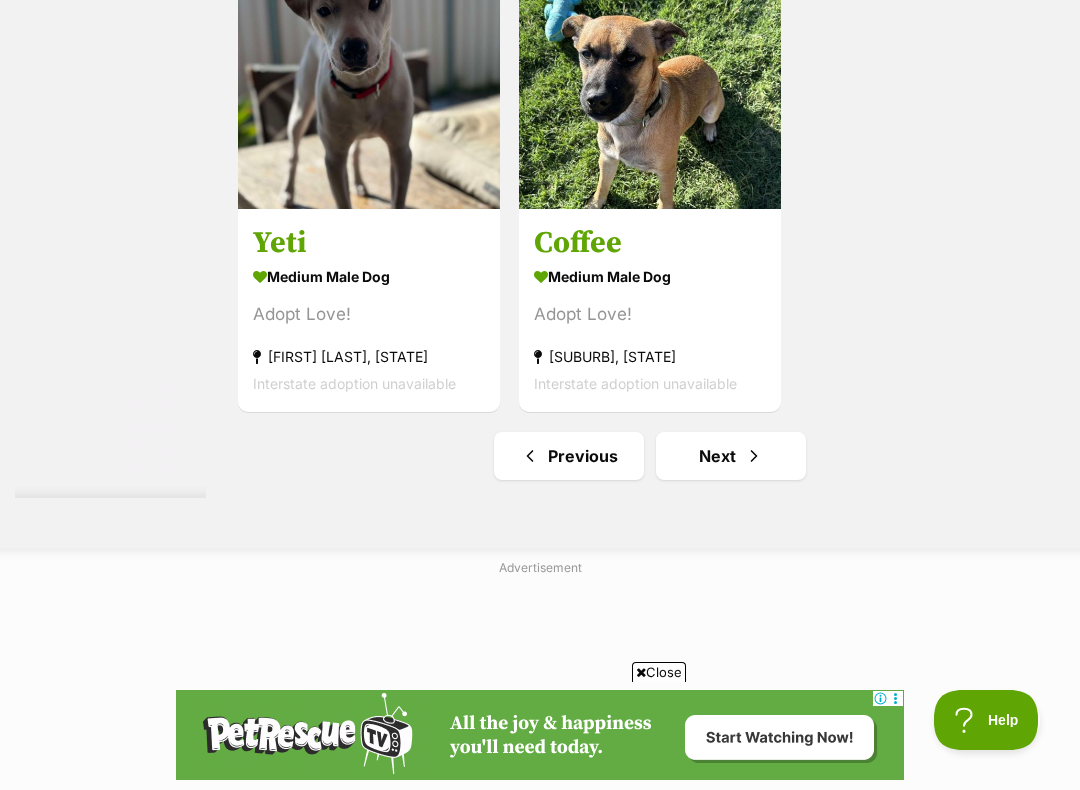 click at bounding box center (754, 456) 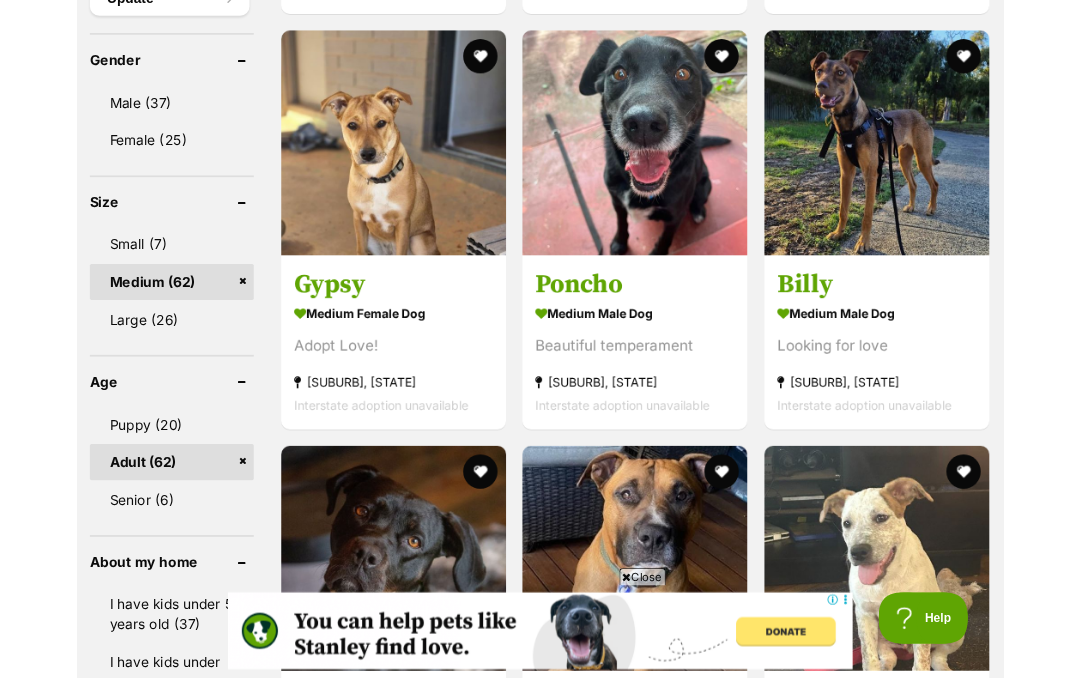 scroll, scrollTop: 1793, scrollLeft: 0, axis: vertical 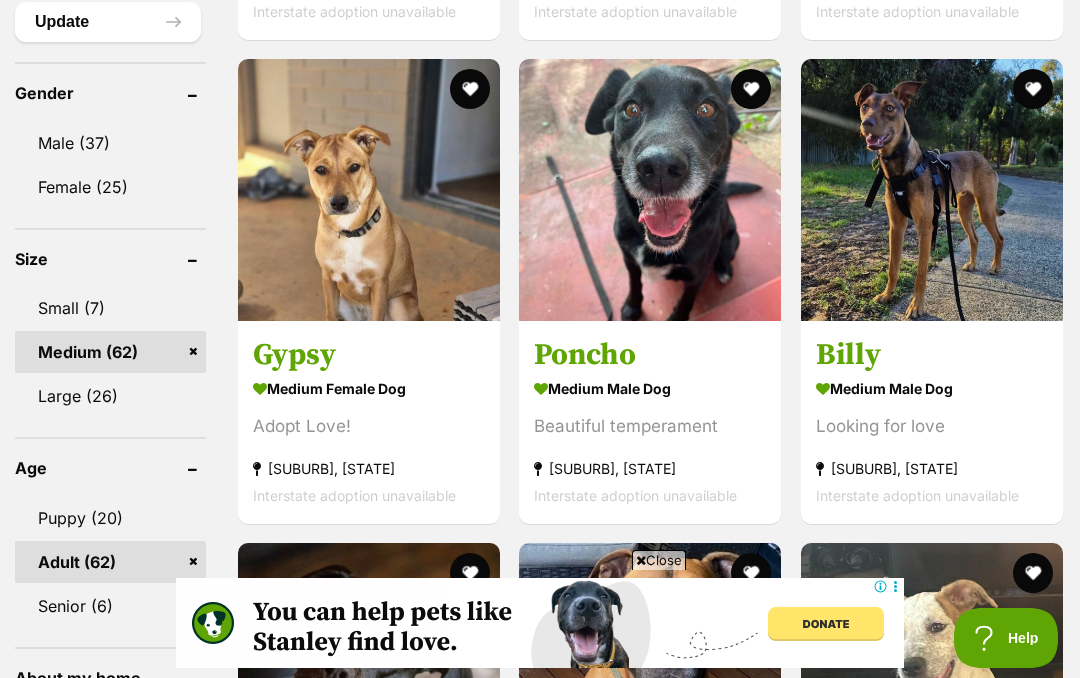 click at bounding box center (369, 190) 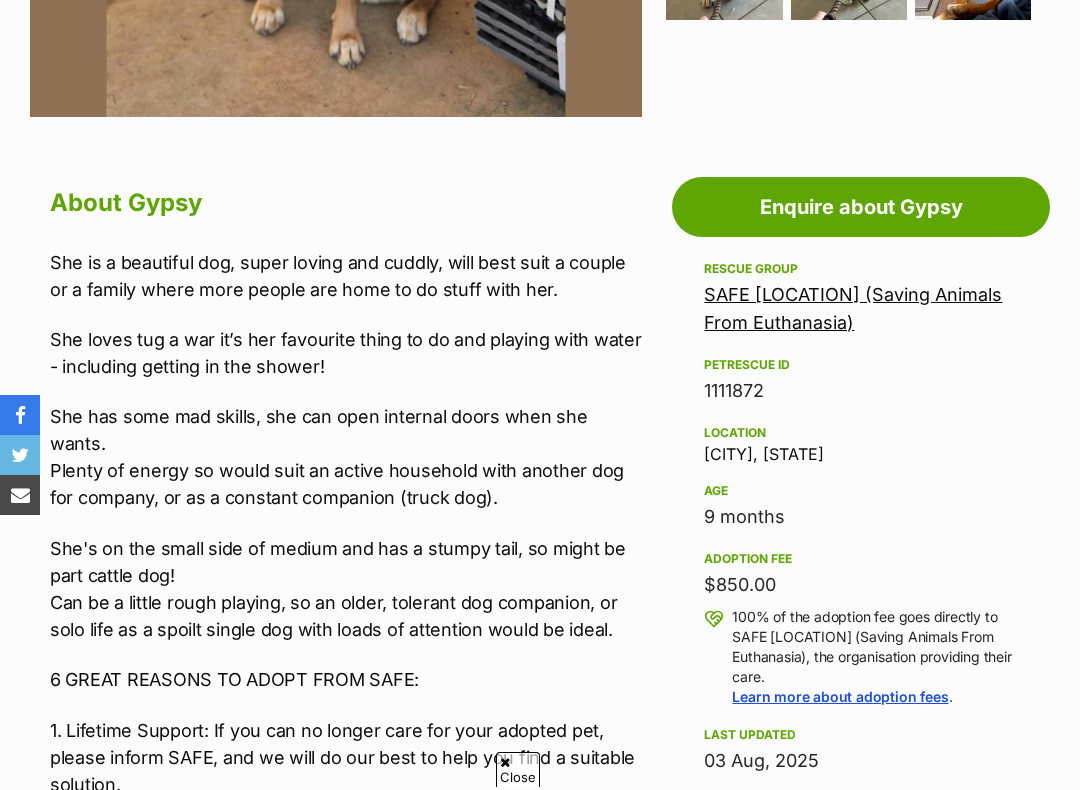 scroll, scrollTop: 992, scrollLeft: 0, axis: vertical 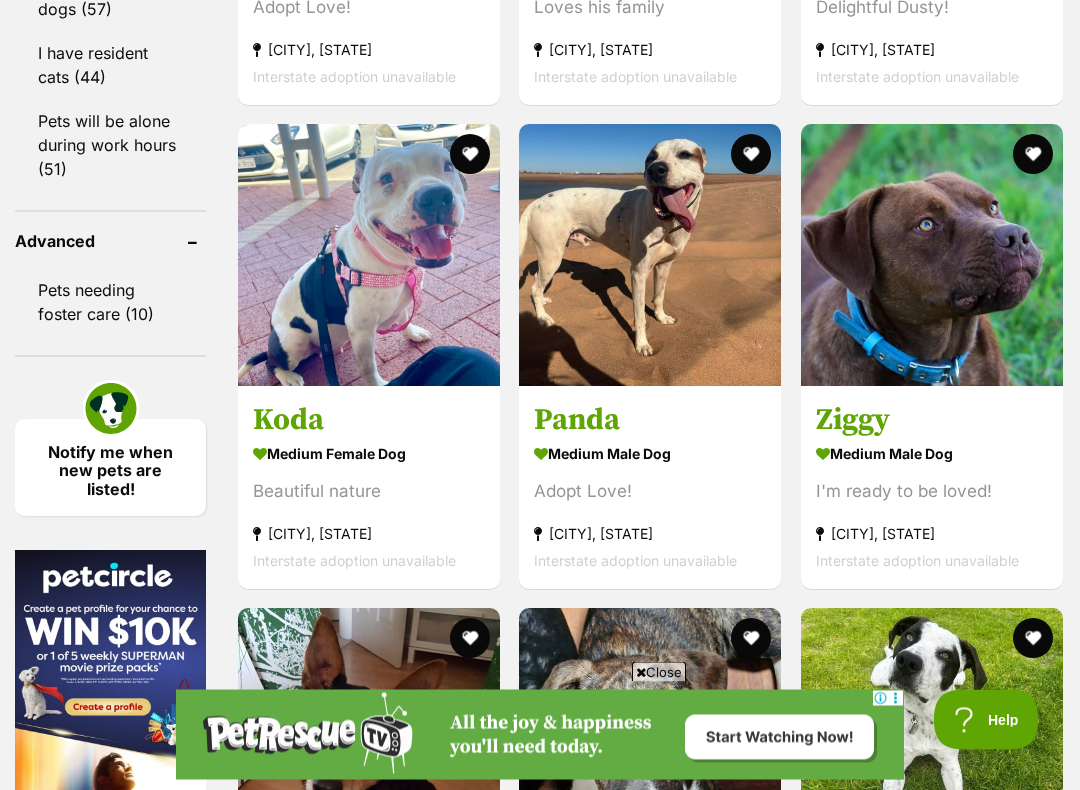 click at bounding box center (932, 256) 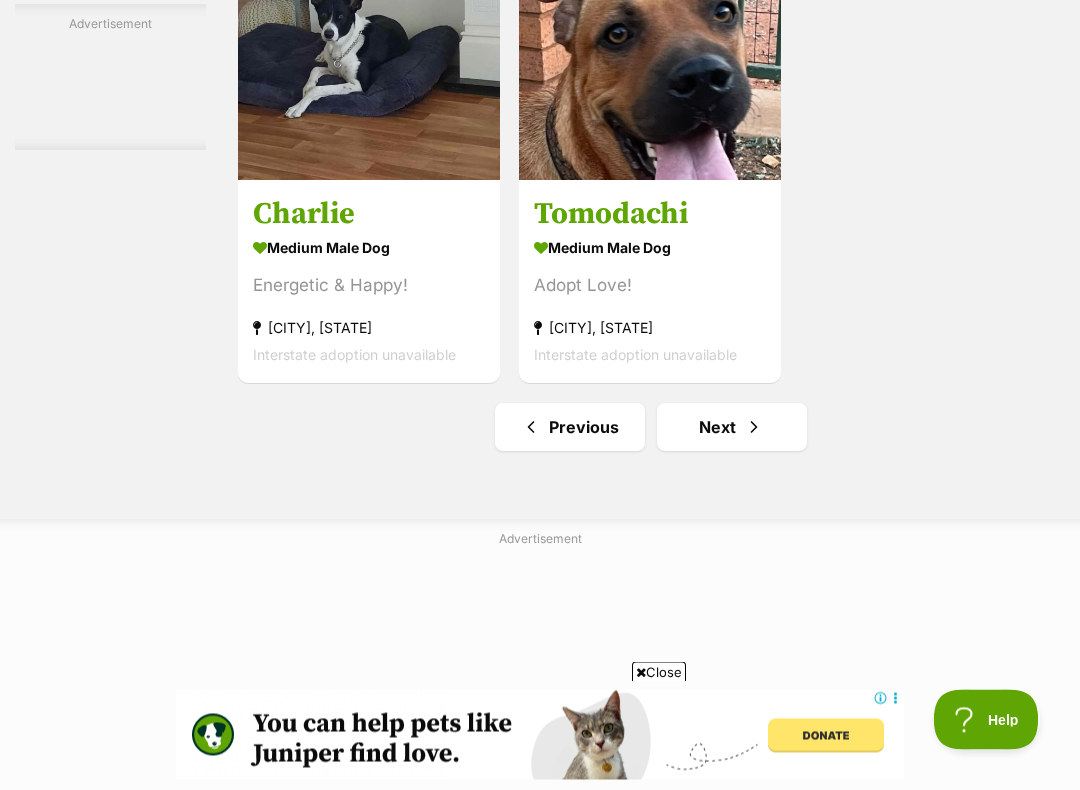 scroll, scrollTop: 3868, scrollLeft: 0, axis: vertical 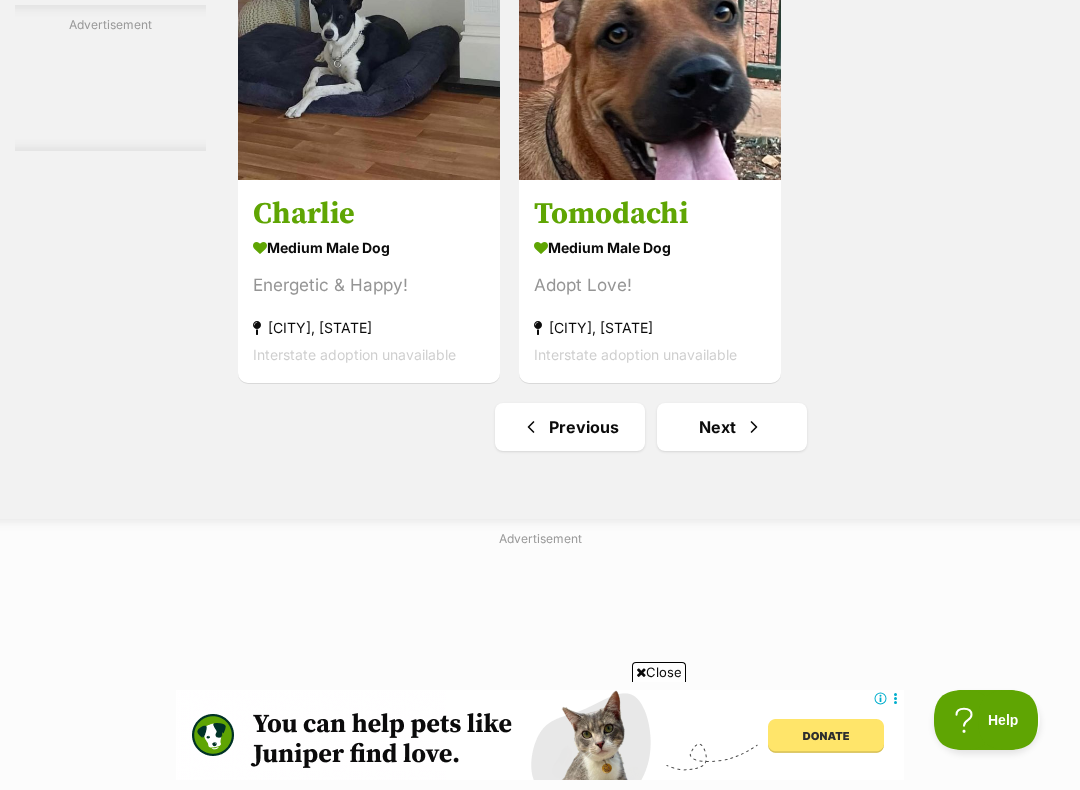 click on "Next" at bounding box center (732, 427) 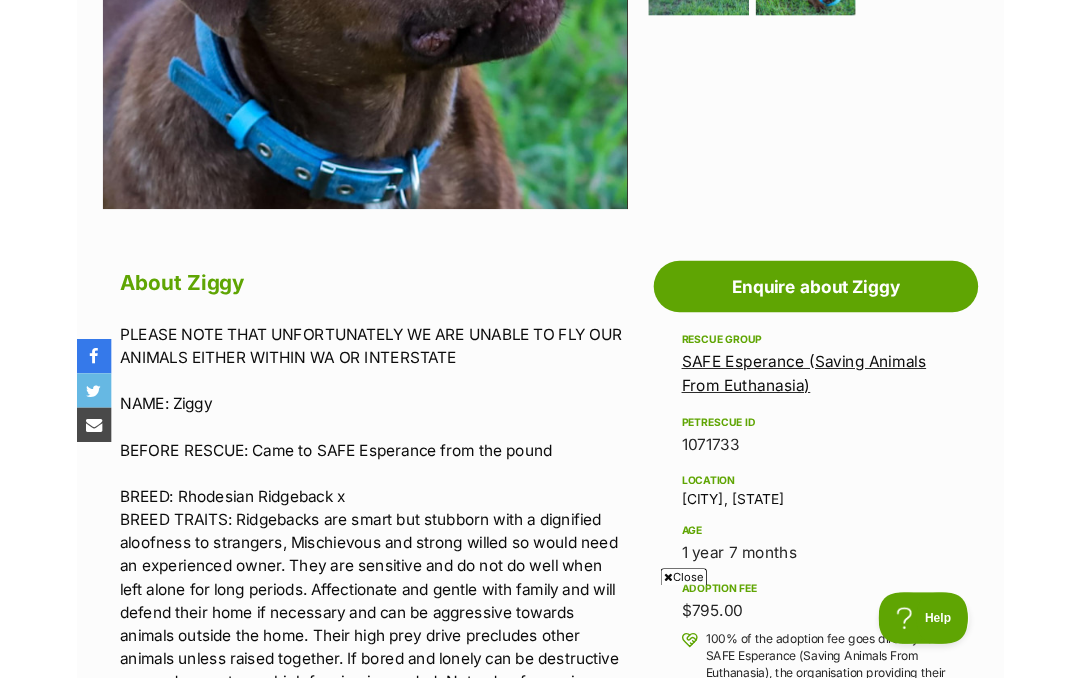 scroll, scrollTop: 0, scrollLeft: 0, axis: both 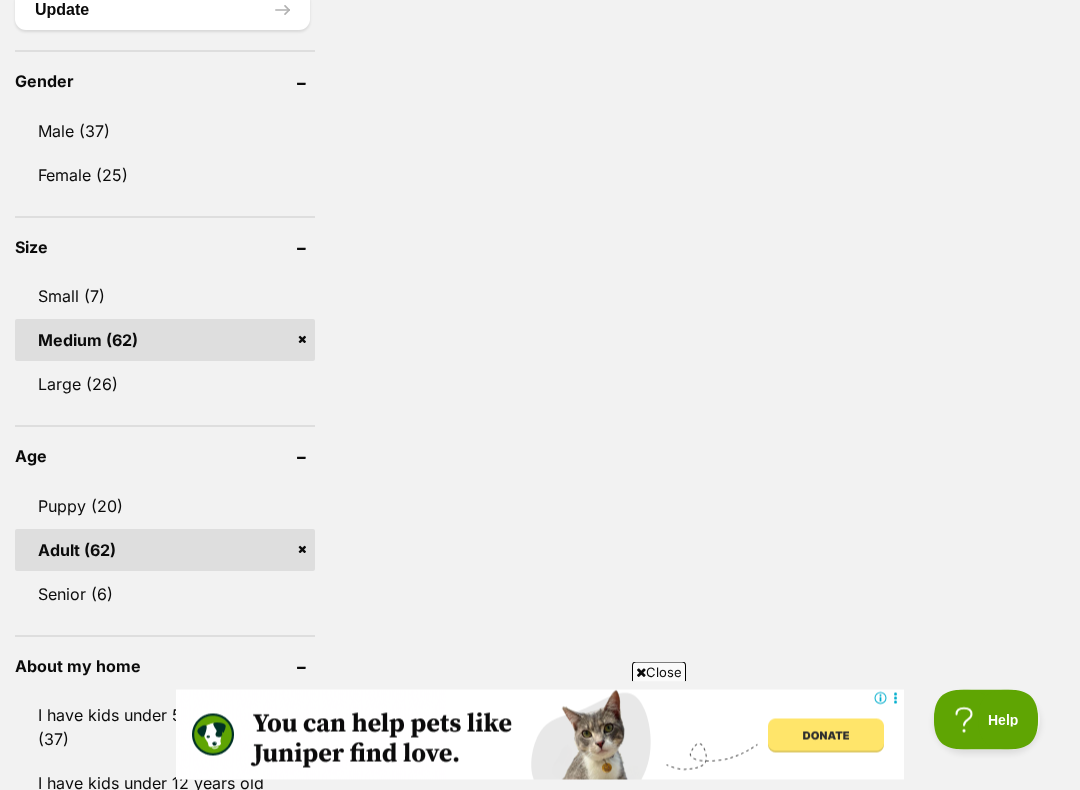 click on "Senior (6)" at bounding box center (165, 595) 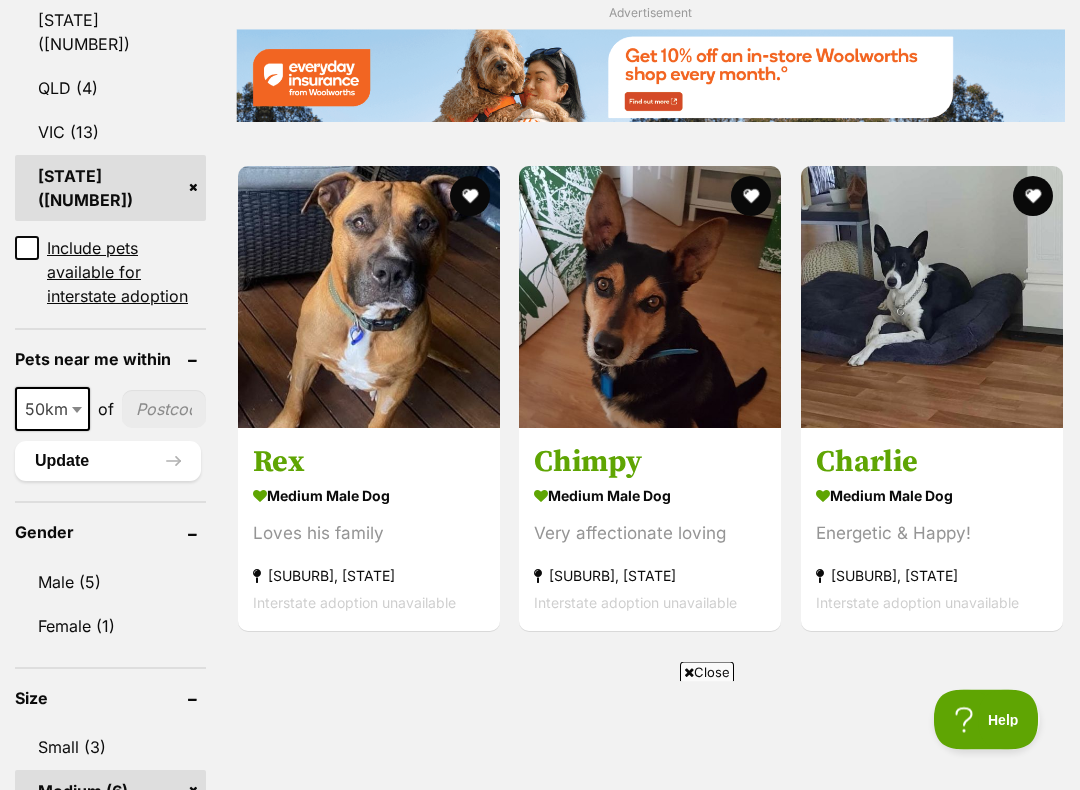 scroll, scrollTop: 0, scrollLeft: 0, axis: both 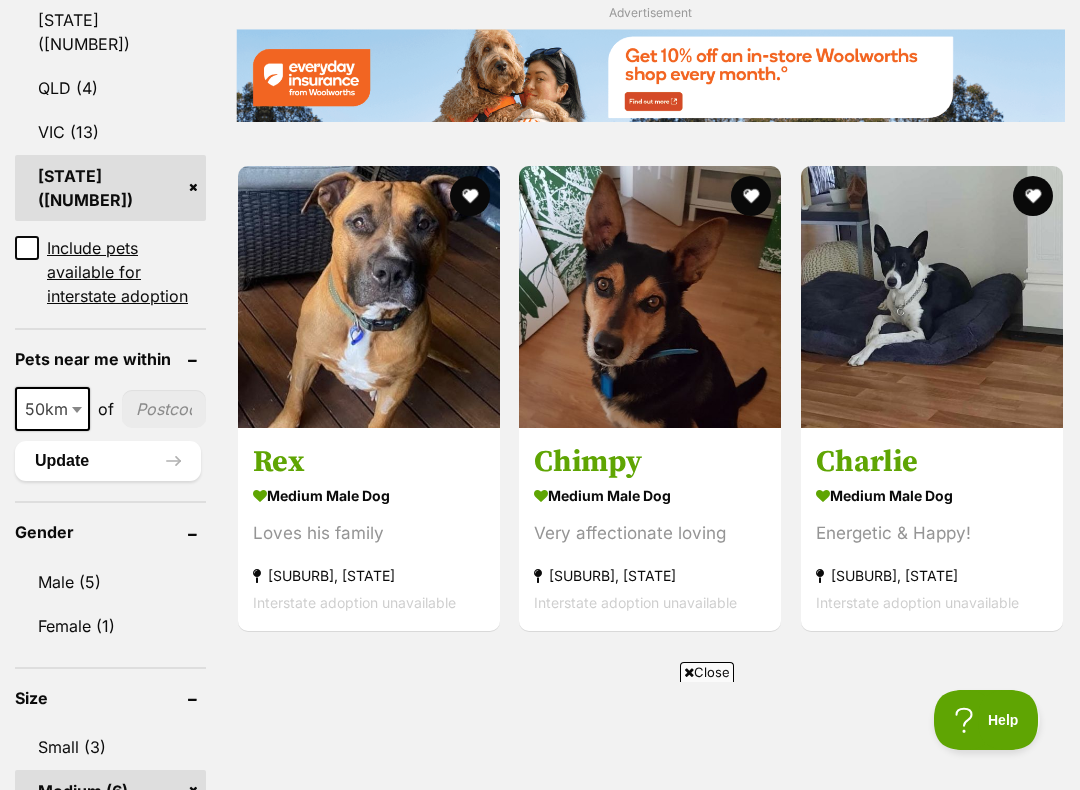 click at bounding box center (369, 297) 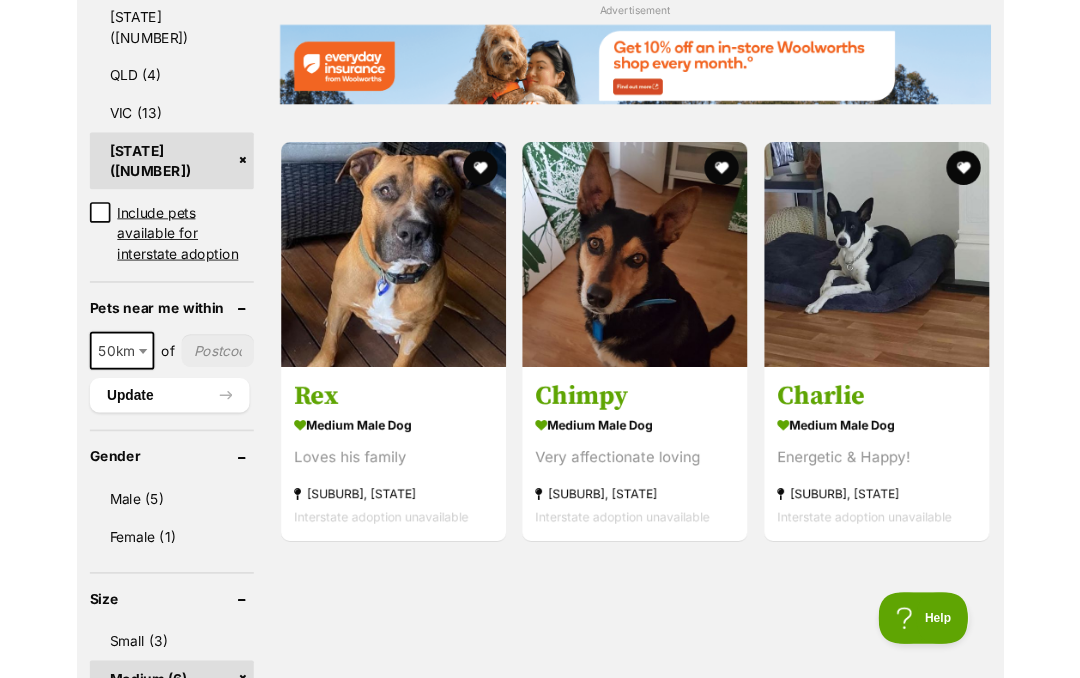 scroll, scrollTop: 1258, scrollLeft: 0, axis: vertical 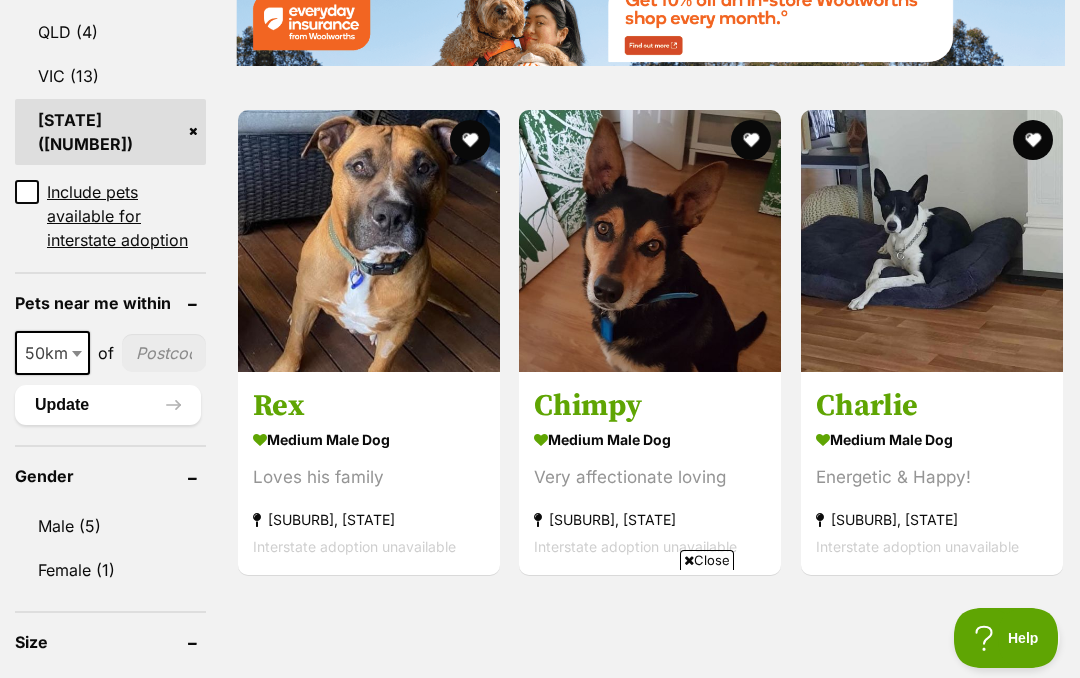 click at bounding box center [650, 241] 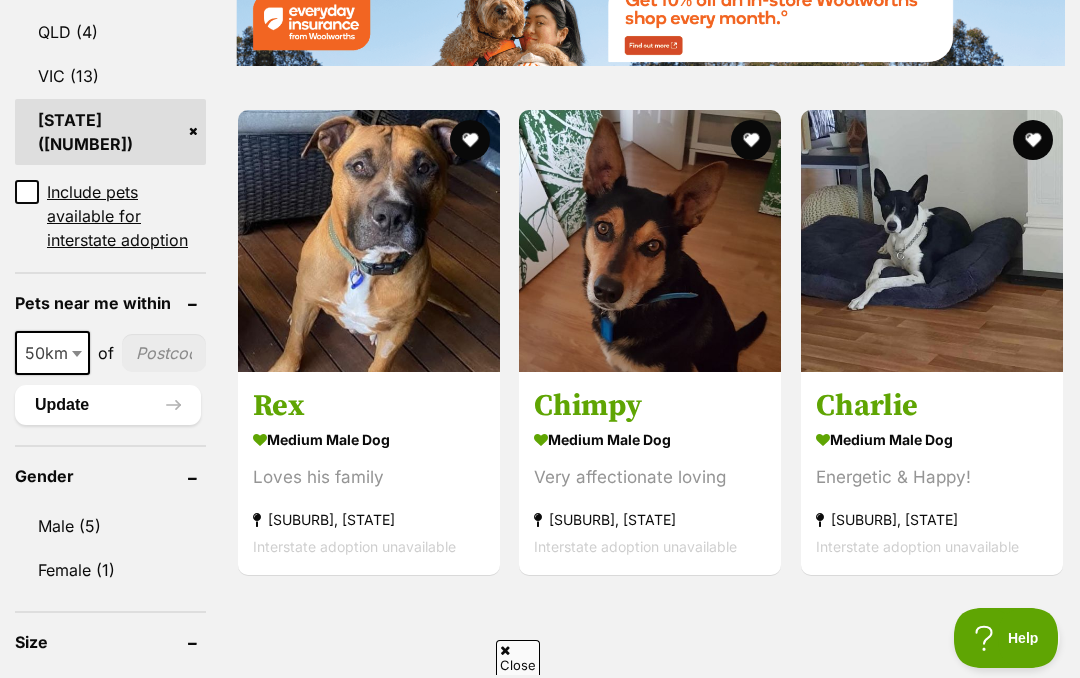 scroll, scrollTop: 0, scrollLeft: 0, axis: both 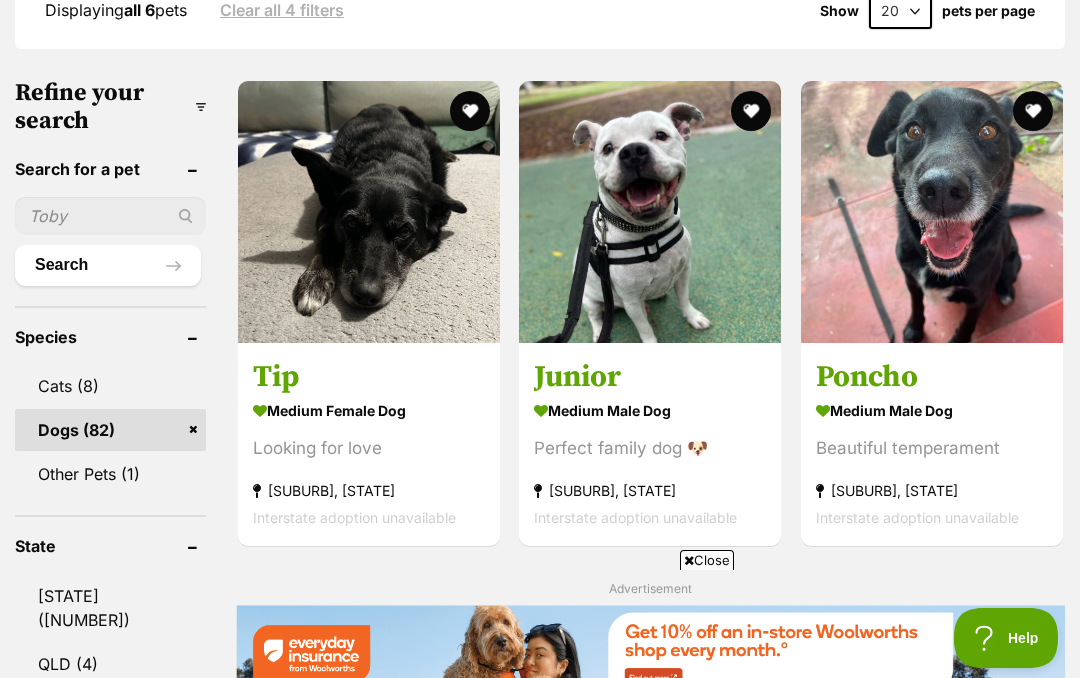 click at bounding box center [650, 212] 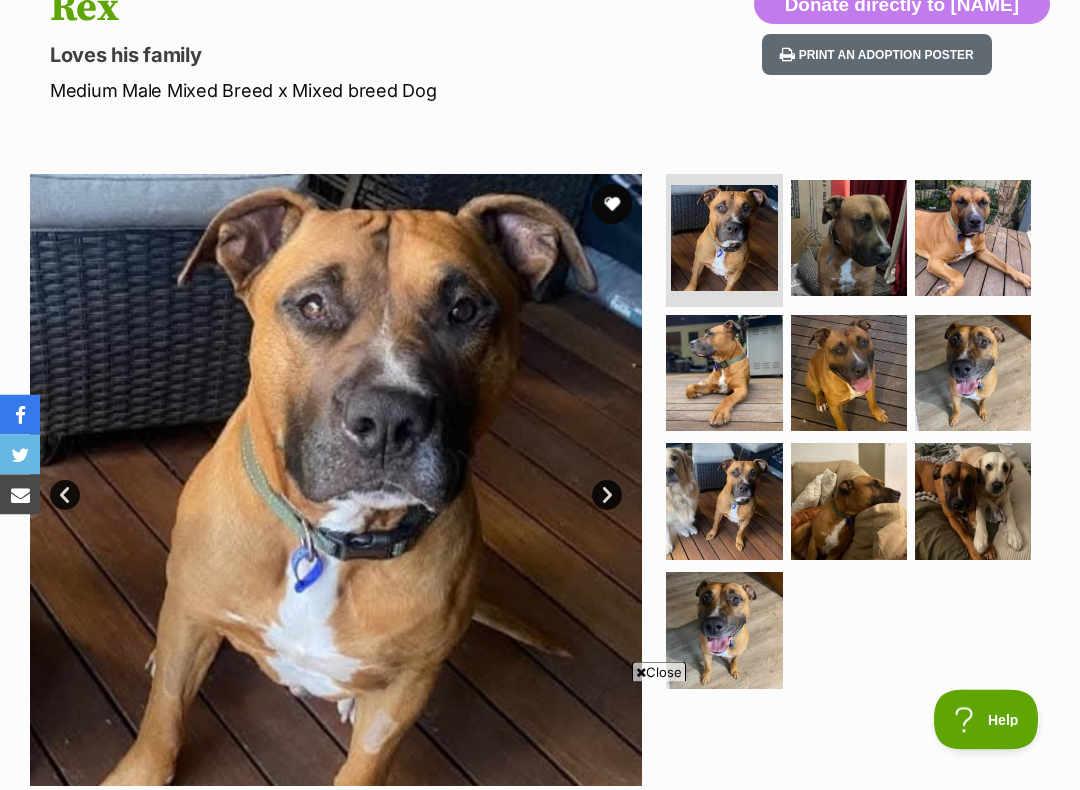 scroll, scrollTop: 0, scrollLeft: 0, axis: both 